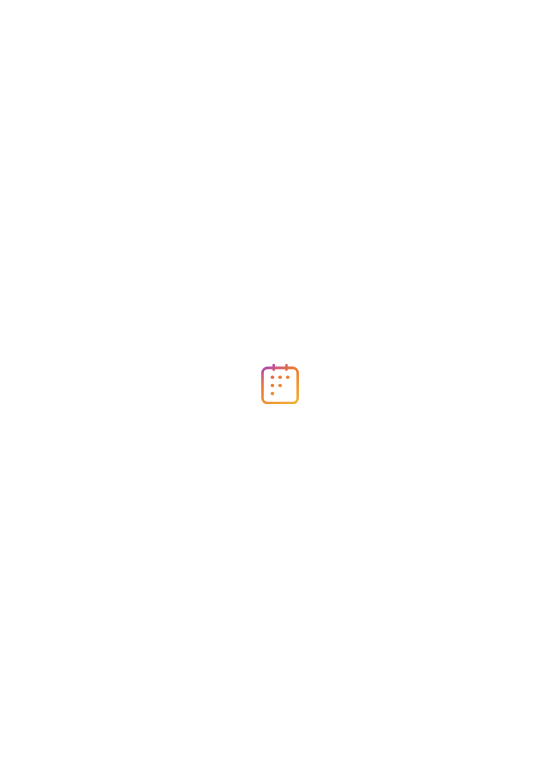 scroll, scrollTop: 0, scrollLeft: 0, axis: both 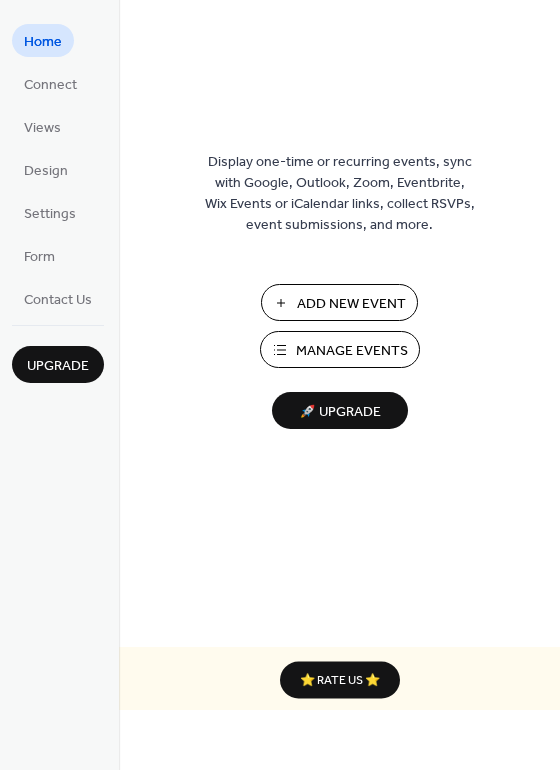 click on "Add New Event" at bounding box center (351, 304) 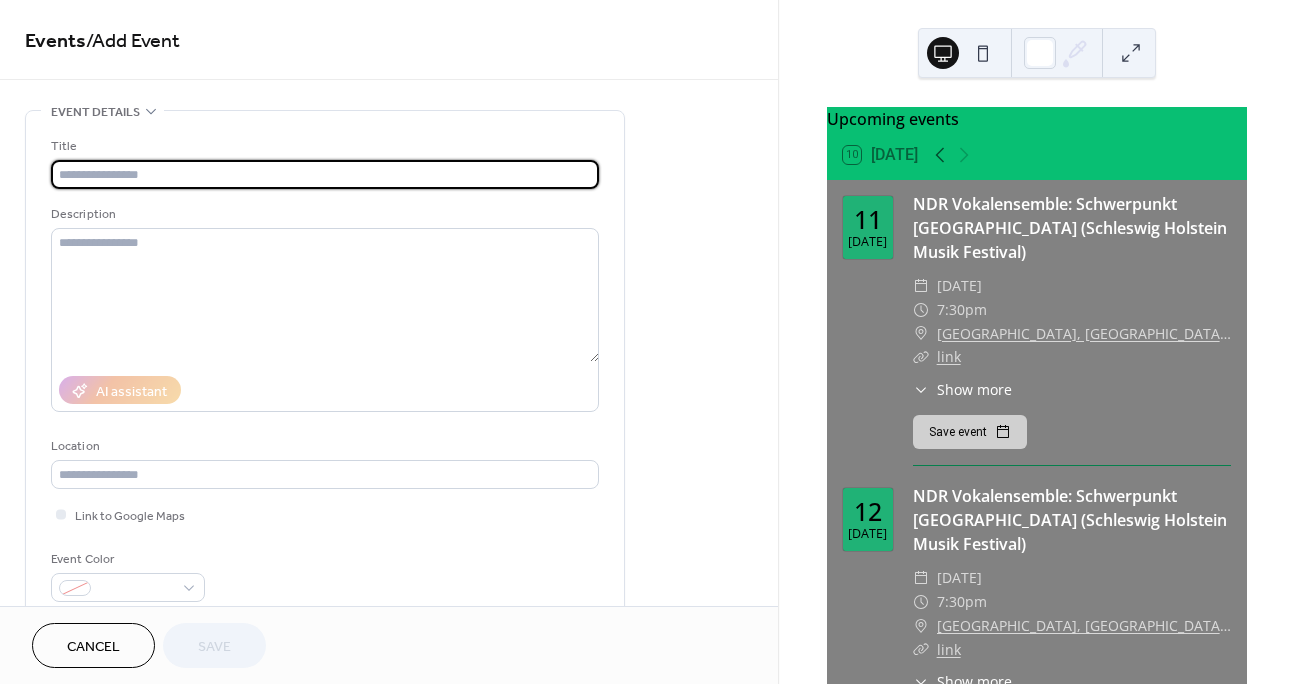 scroll, scrollTop: 0, scrollLeft: 0, axis: both 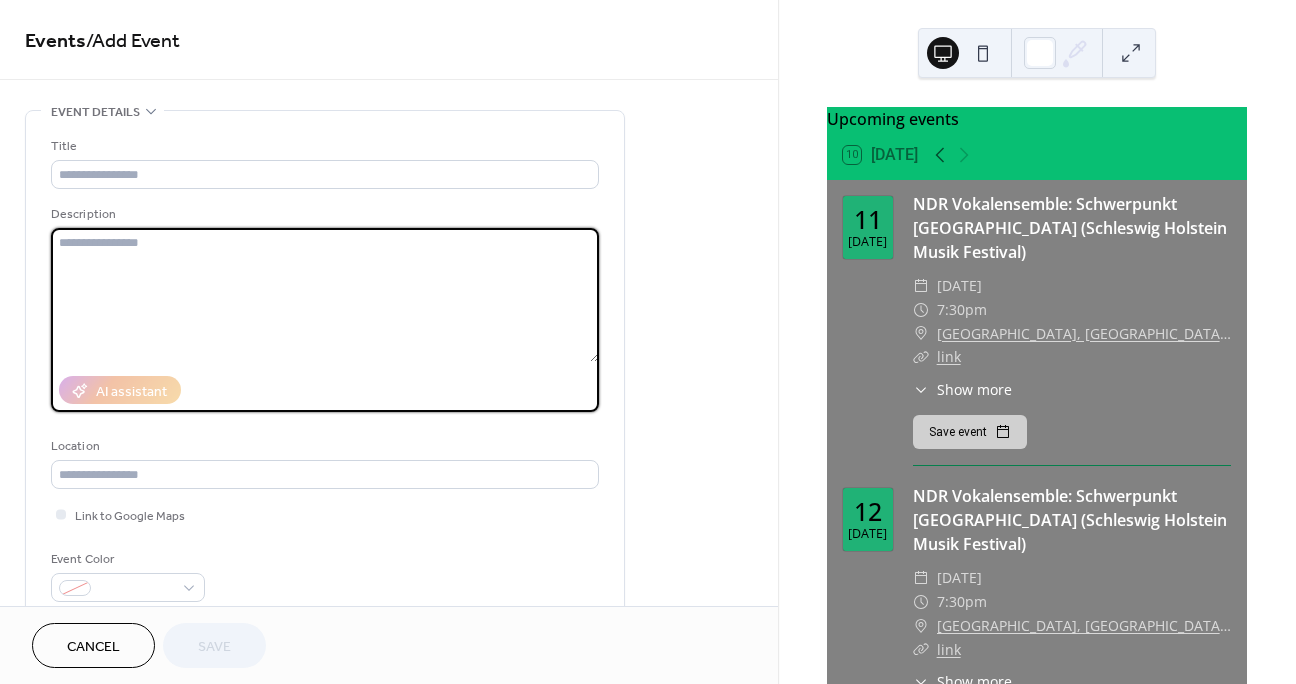 click at bounding box center [325, 295] 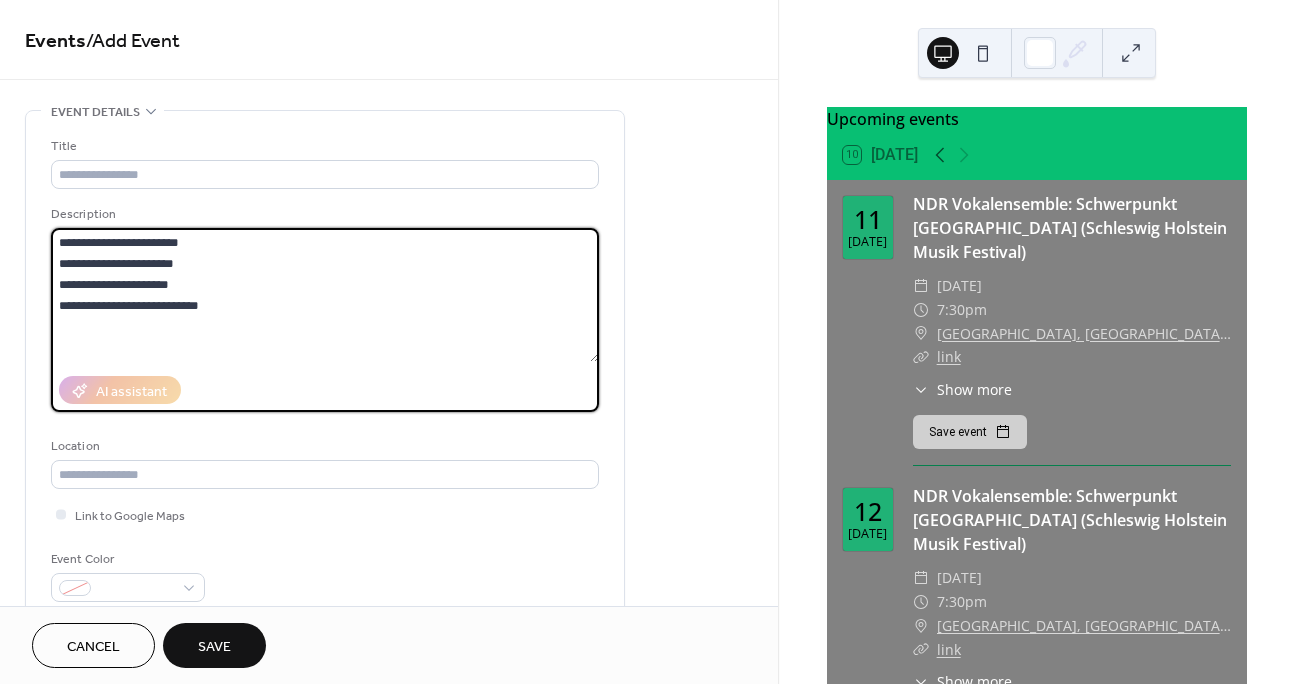 drag, startPoint x: 188, startPoint y: 309, endPoint x: 23, endPoint y: 302, distance: 165.14842 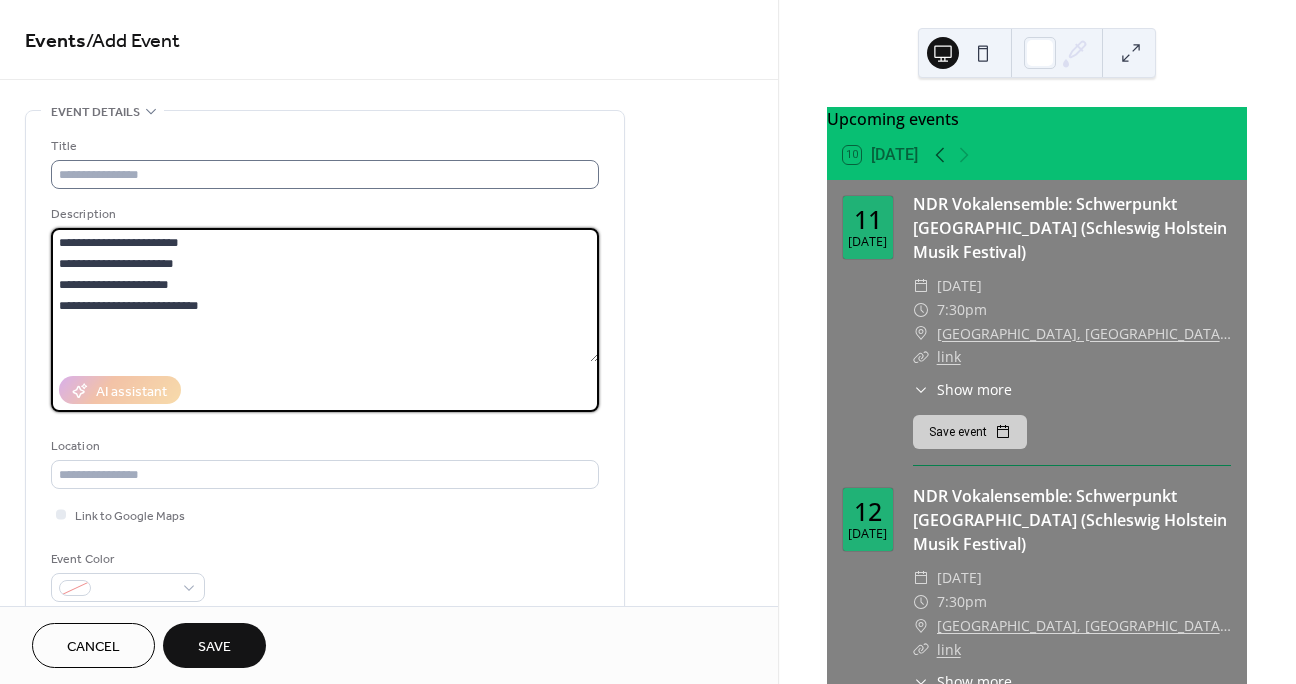 type on "**********" 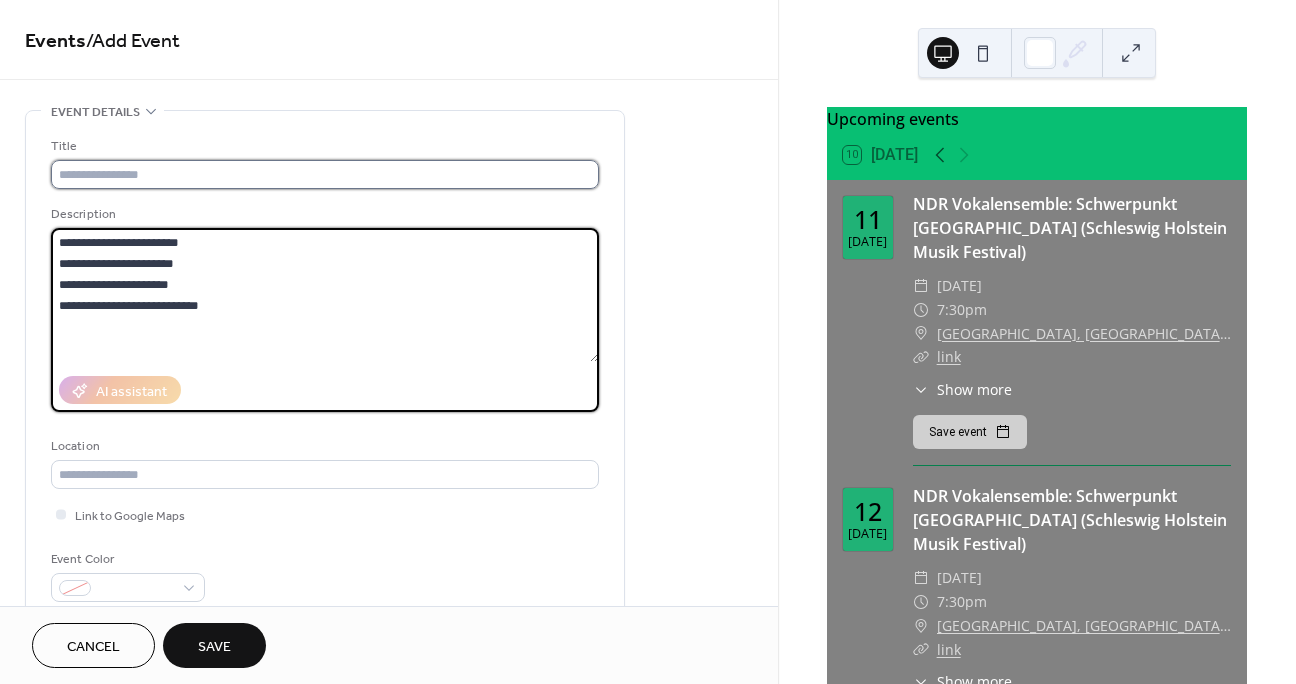 click at bounding box center (325, 174) 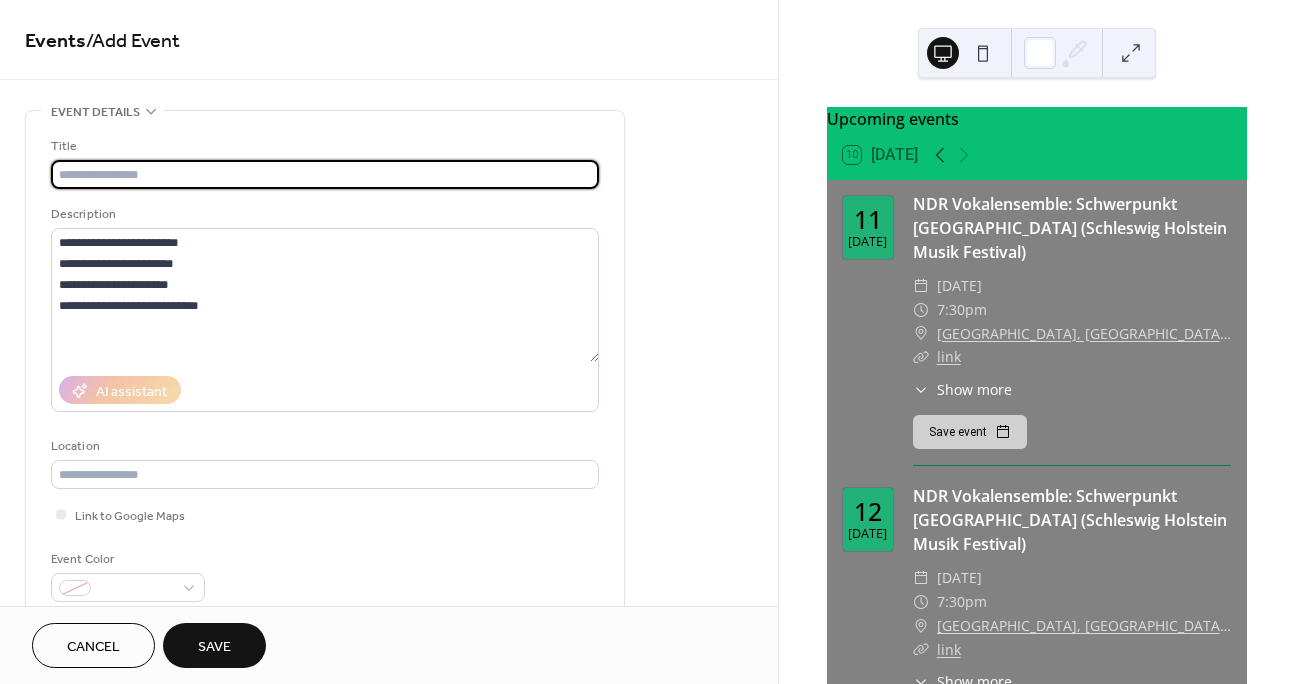 paste on "**********" 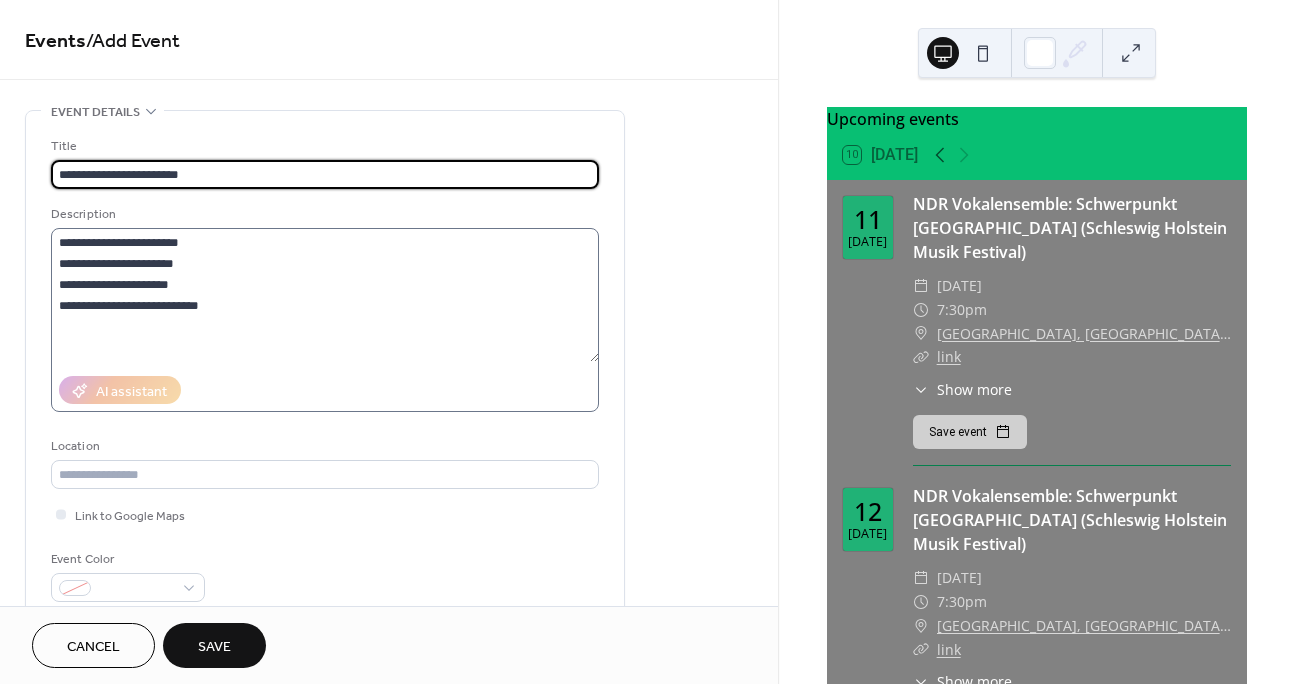 type on "**********" 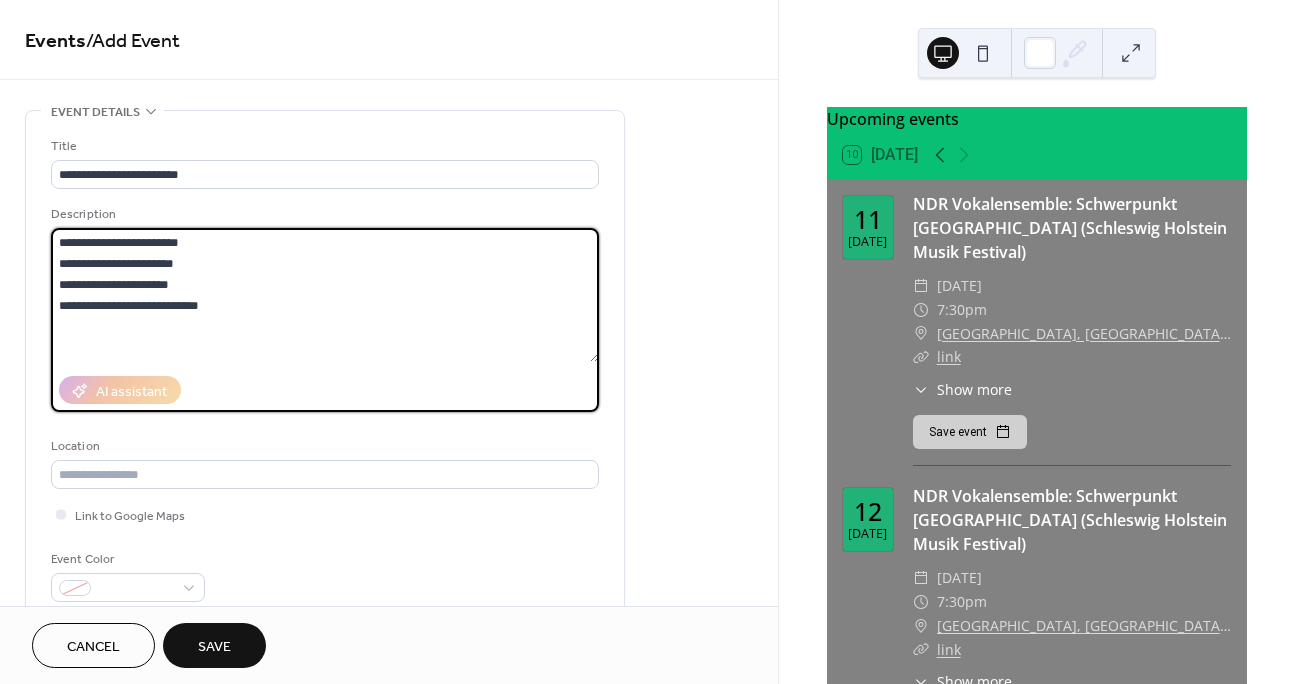 click on "**********" at bounding box center (325, 295) 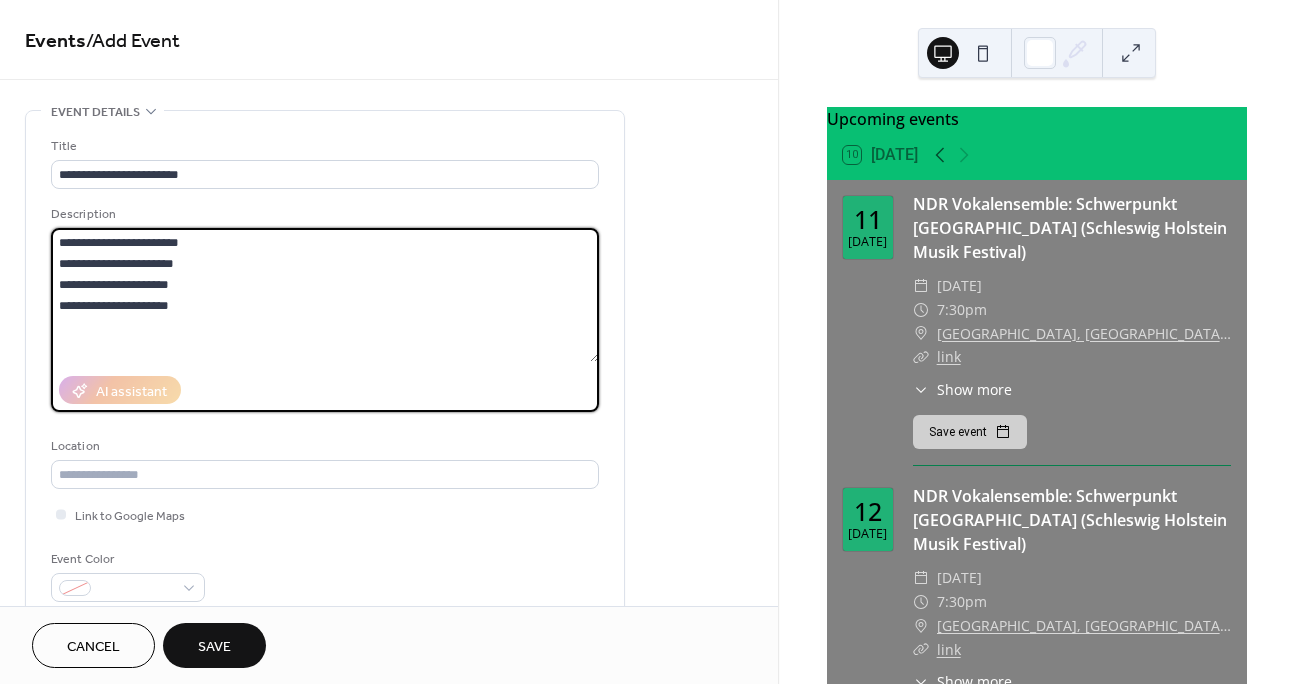 drag, startPoint x: 201, startPoint y: 302, endPoint x: 26, endPoint y: 299, distance: 175.02571 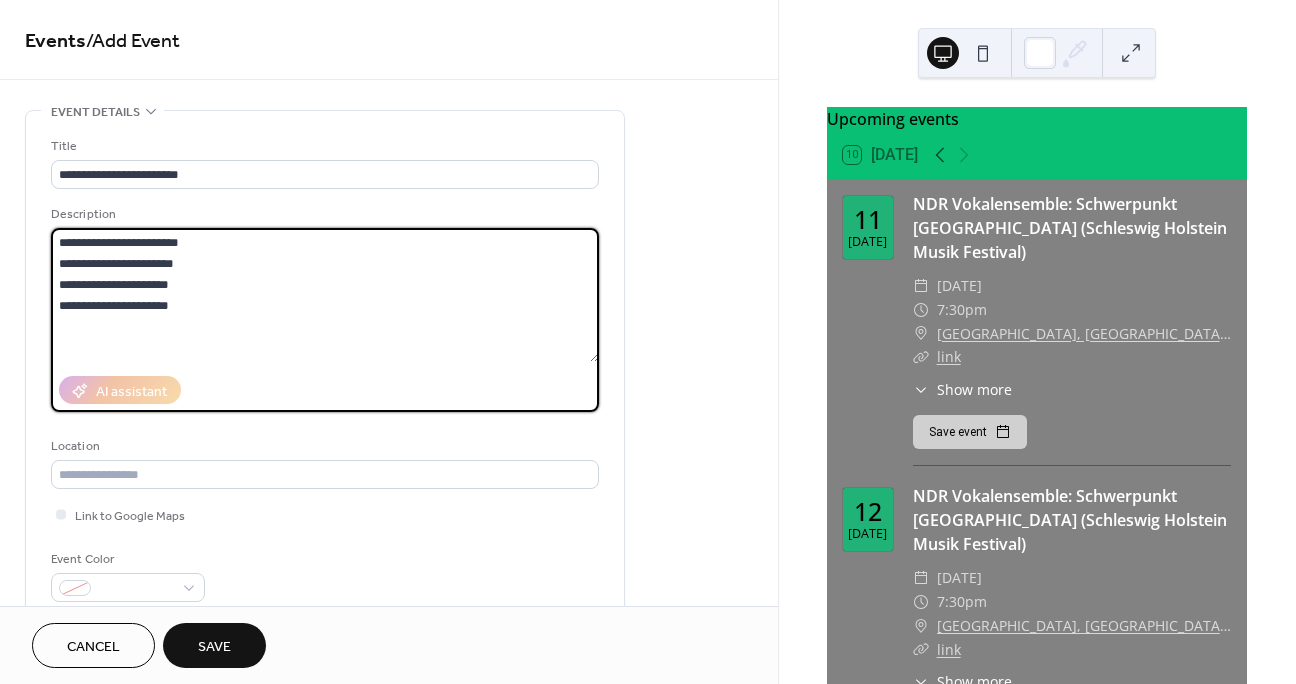 click on "**********" at bounding box center (325, 364) 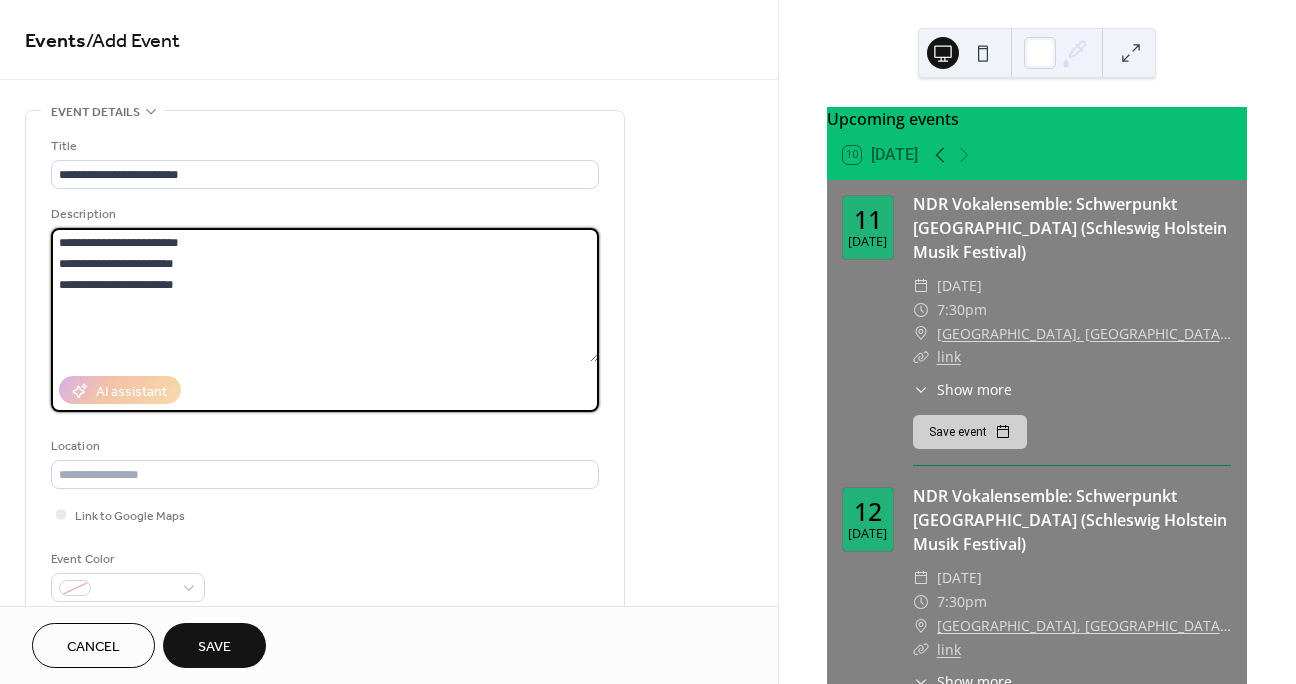 click on "**********" at bounding box center (325, 295) 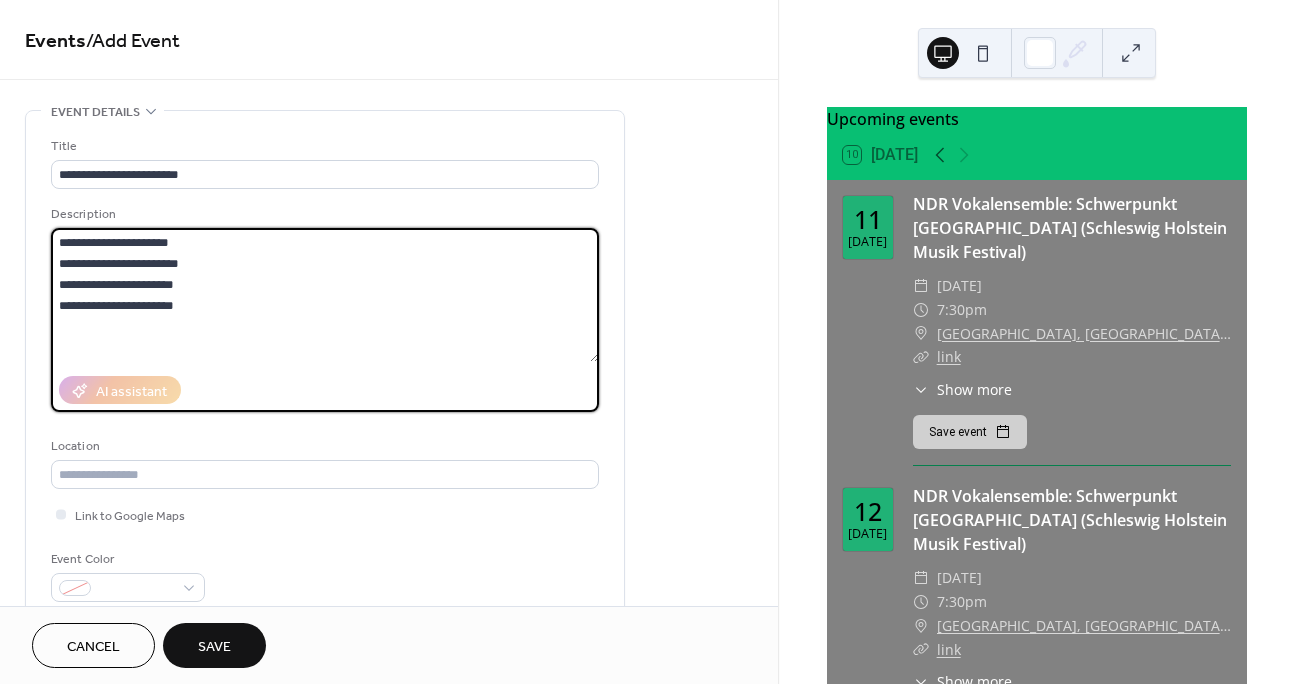click on "**********" at bounding box center (325, 295) 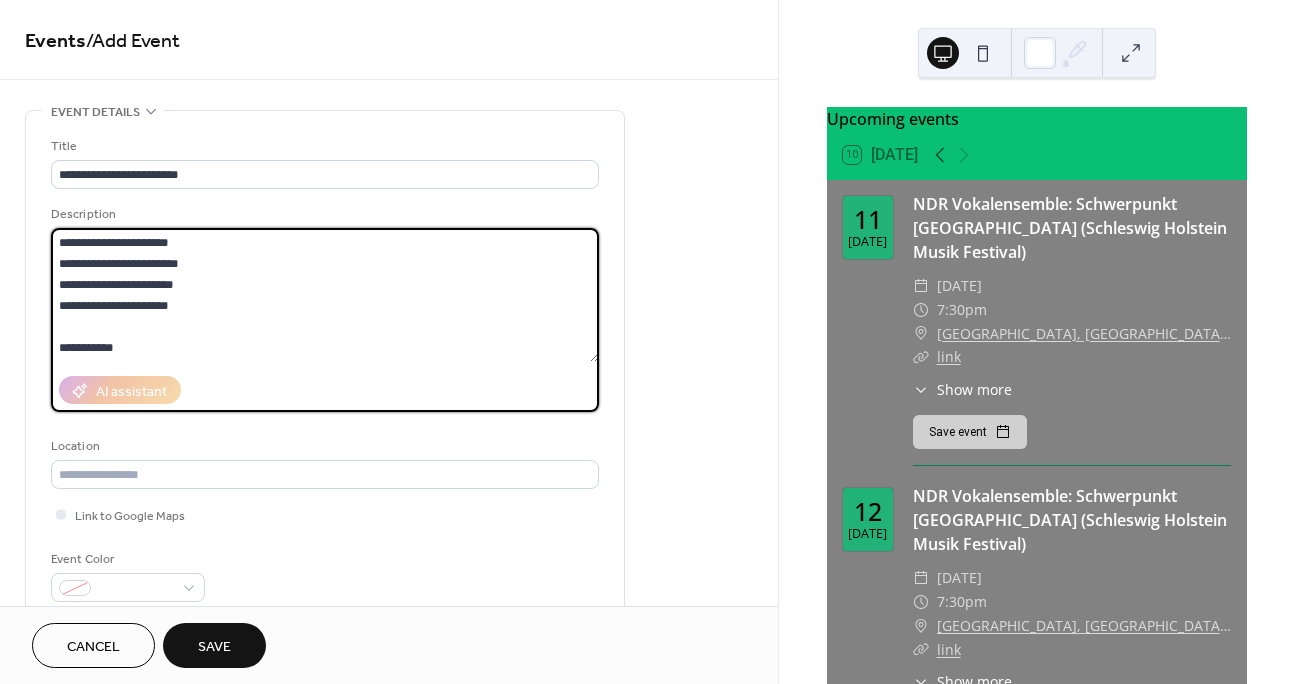 scroll, scrollTop: 18, scrollLeft: 0, axis: vertical 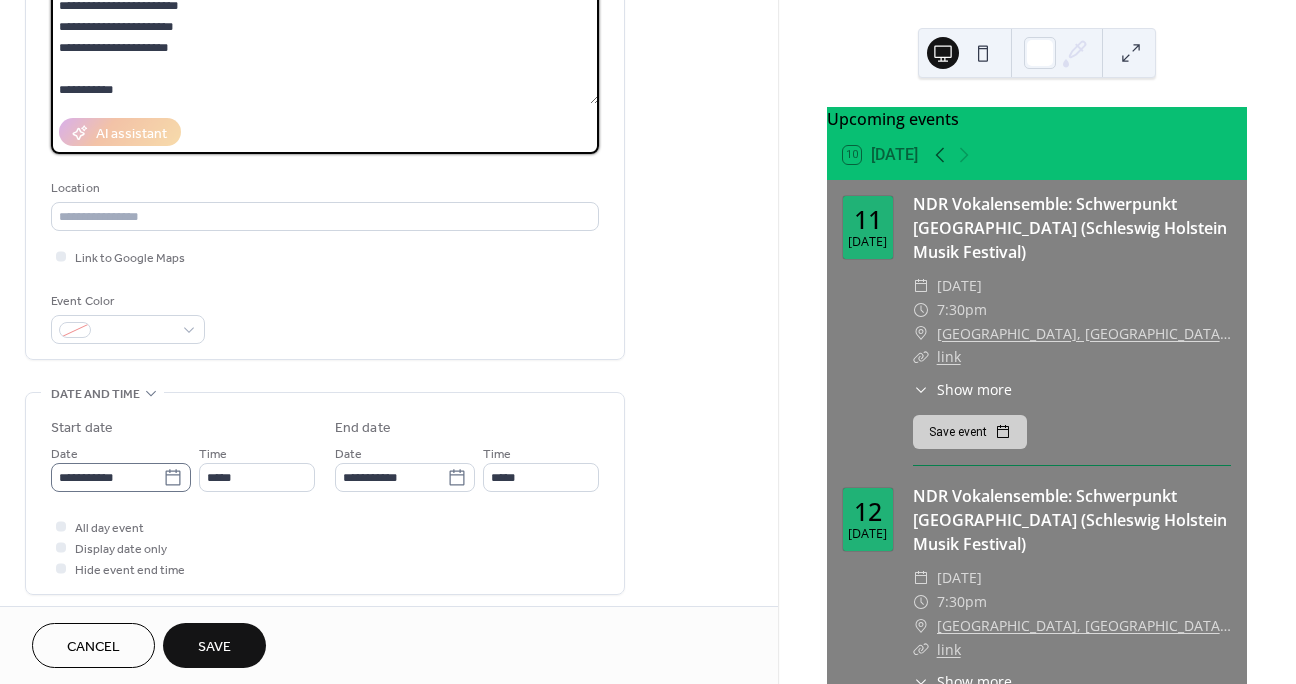 click 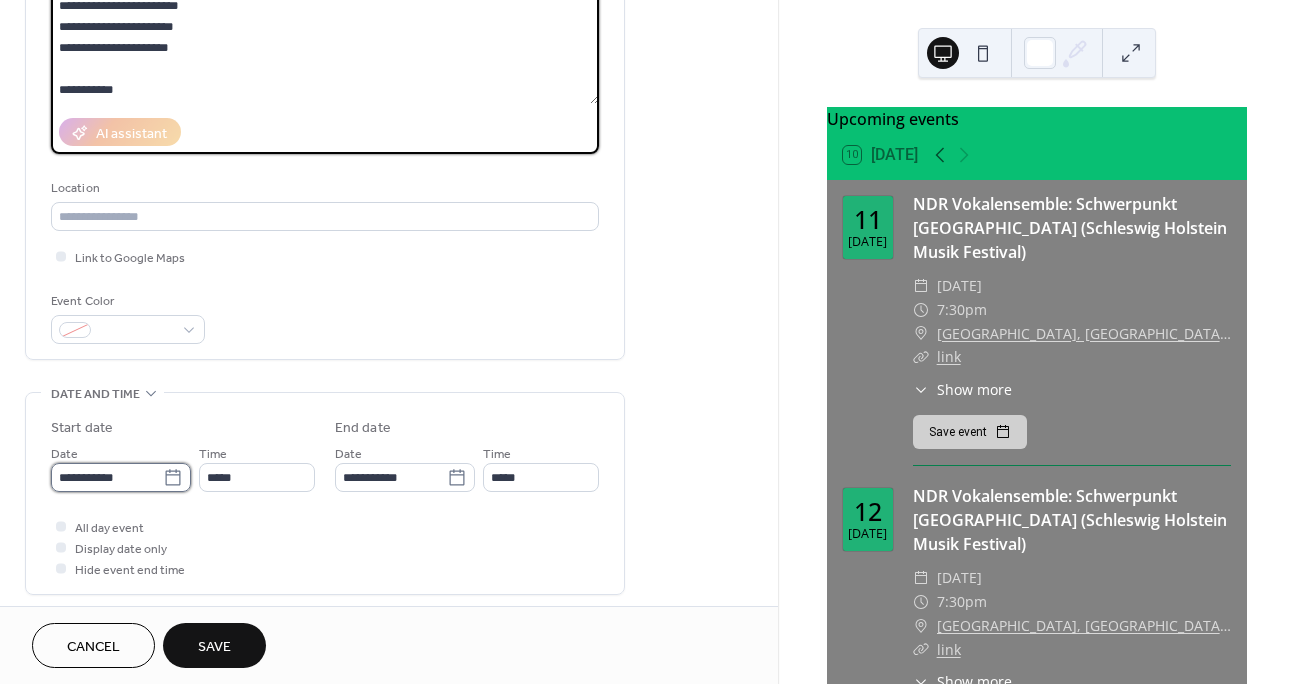 click on "**********" at bounding box center [107, 477] 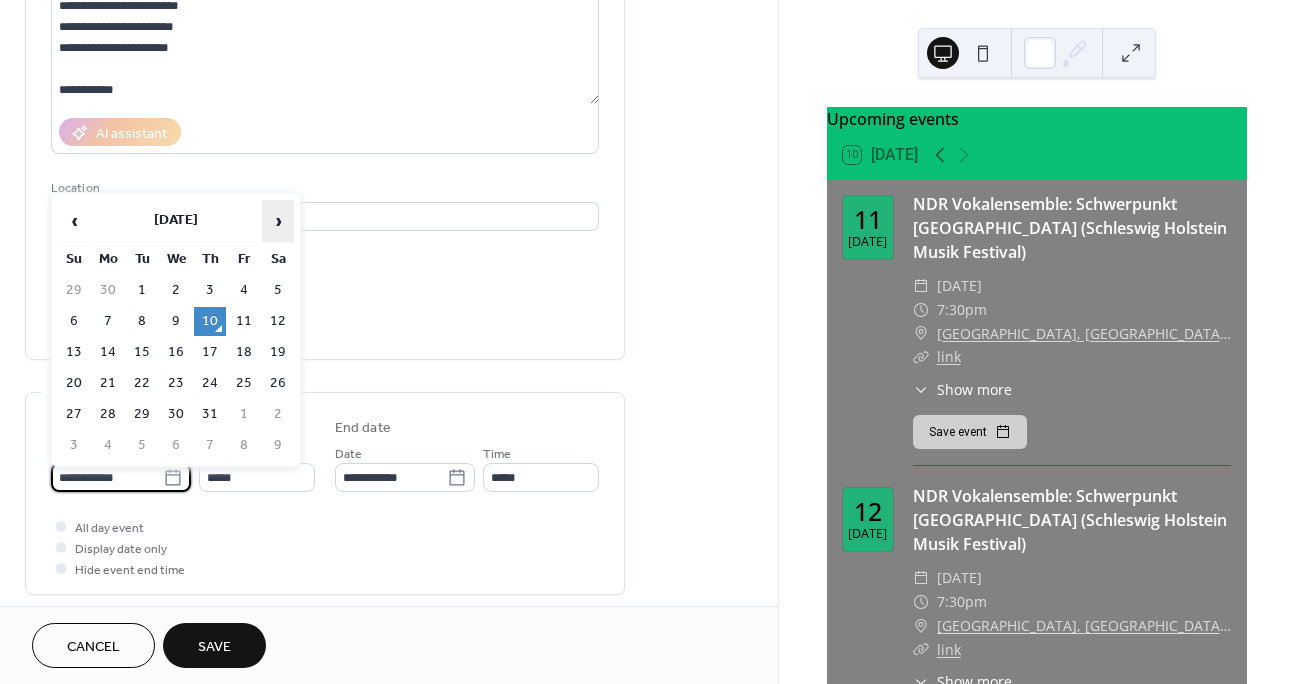 click on "›" at bounding box center [278, 221] 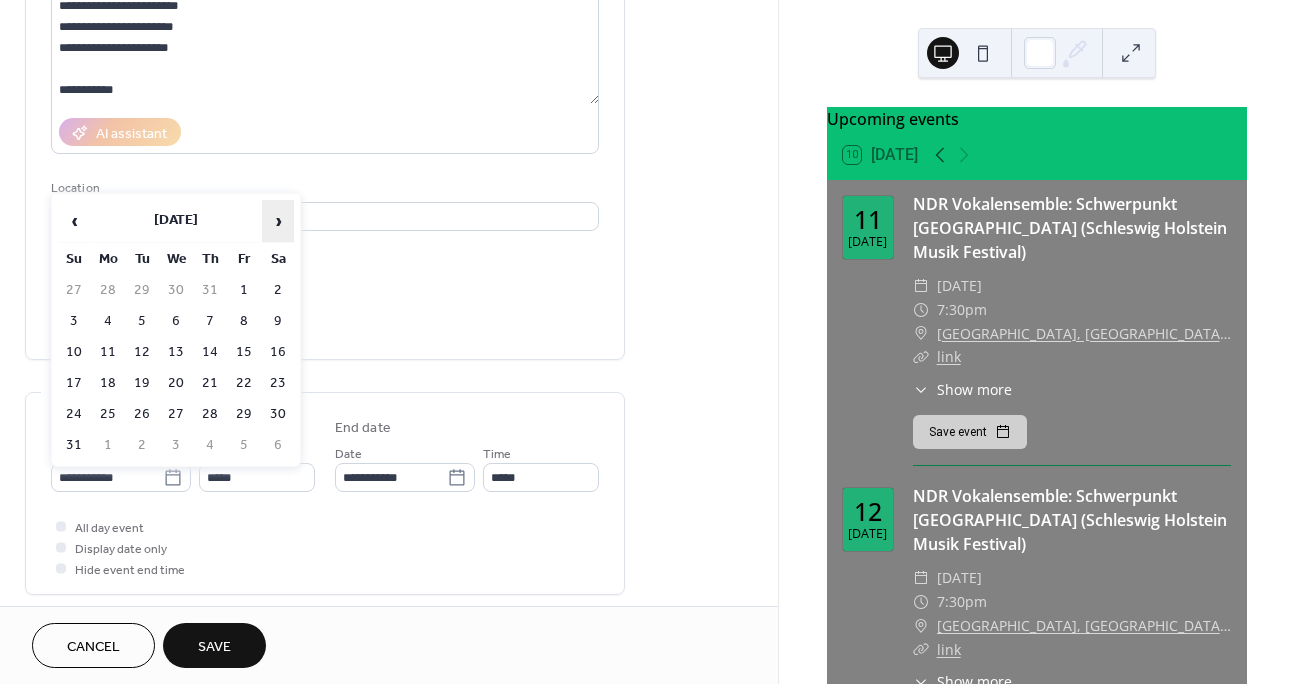 click on "›" at bounding box center (278, 221) 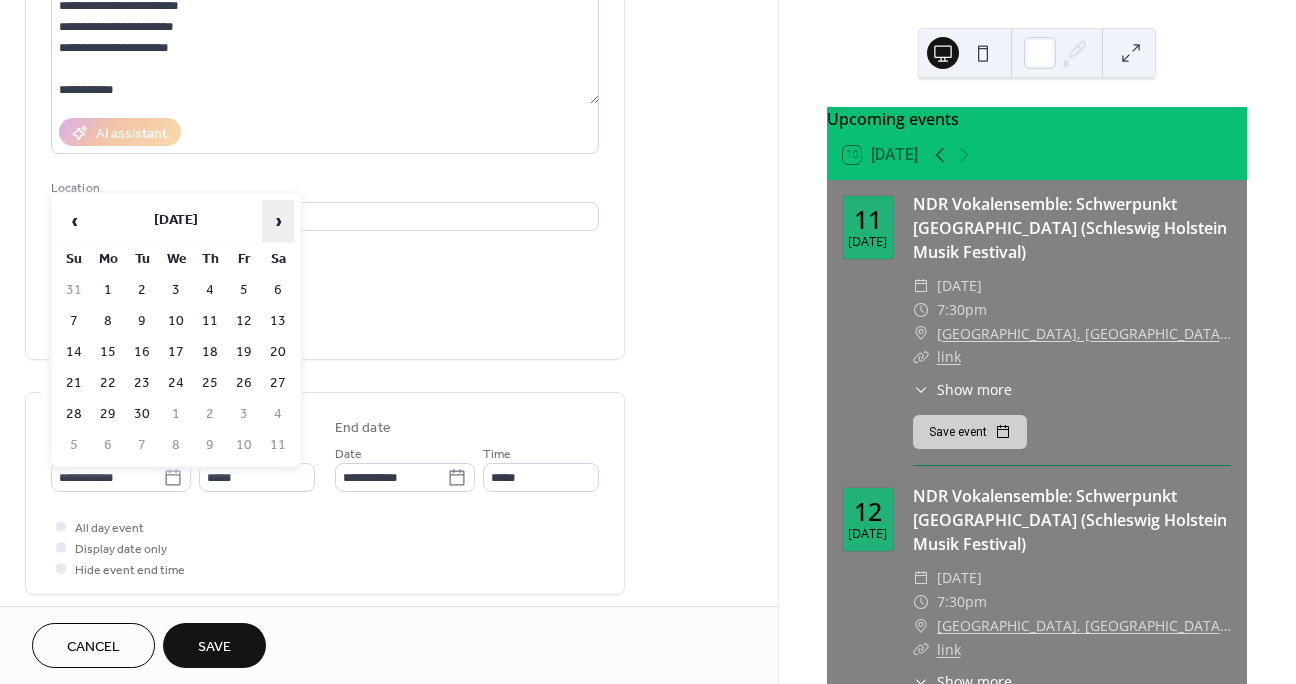 click on "›" at bounding box center (278, 221) 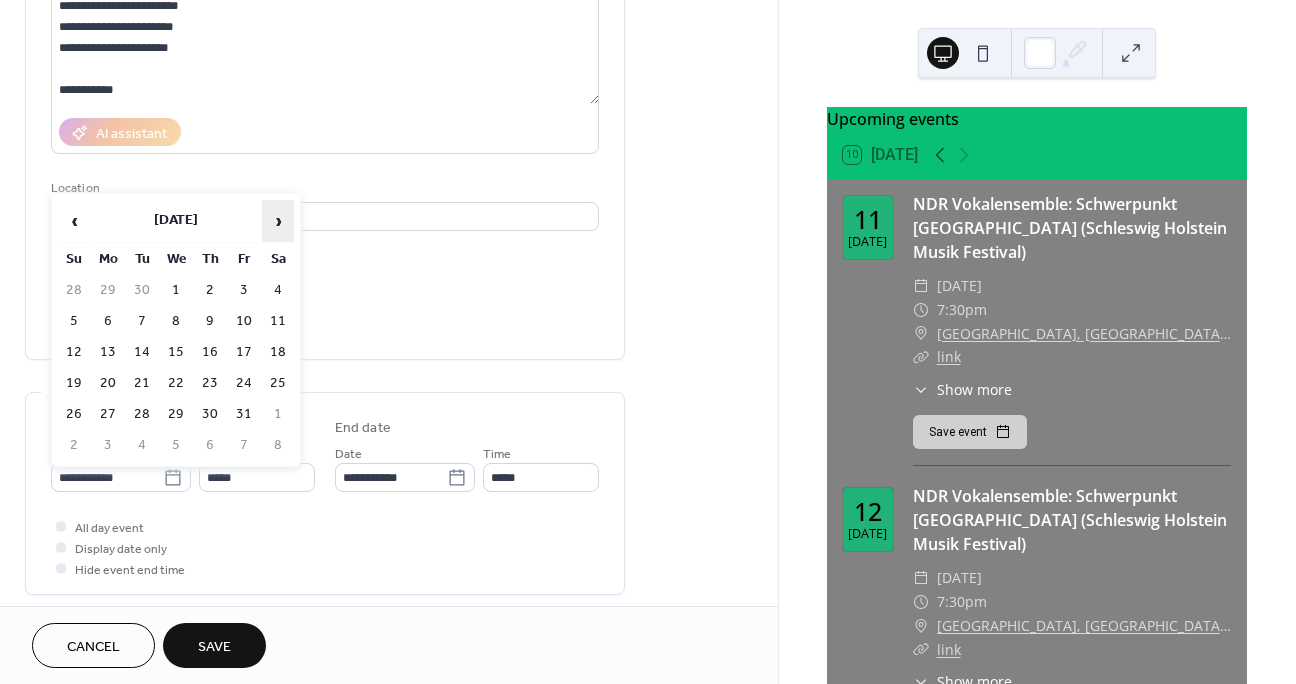 click on "›" at bounding box center [278, 221] 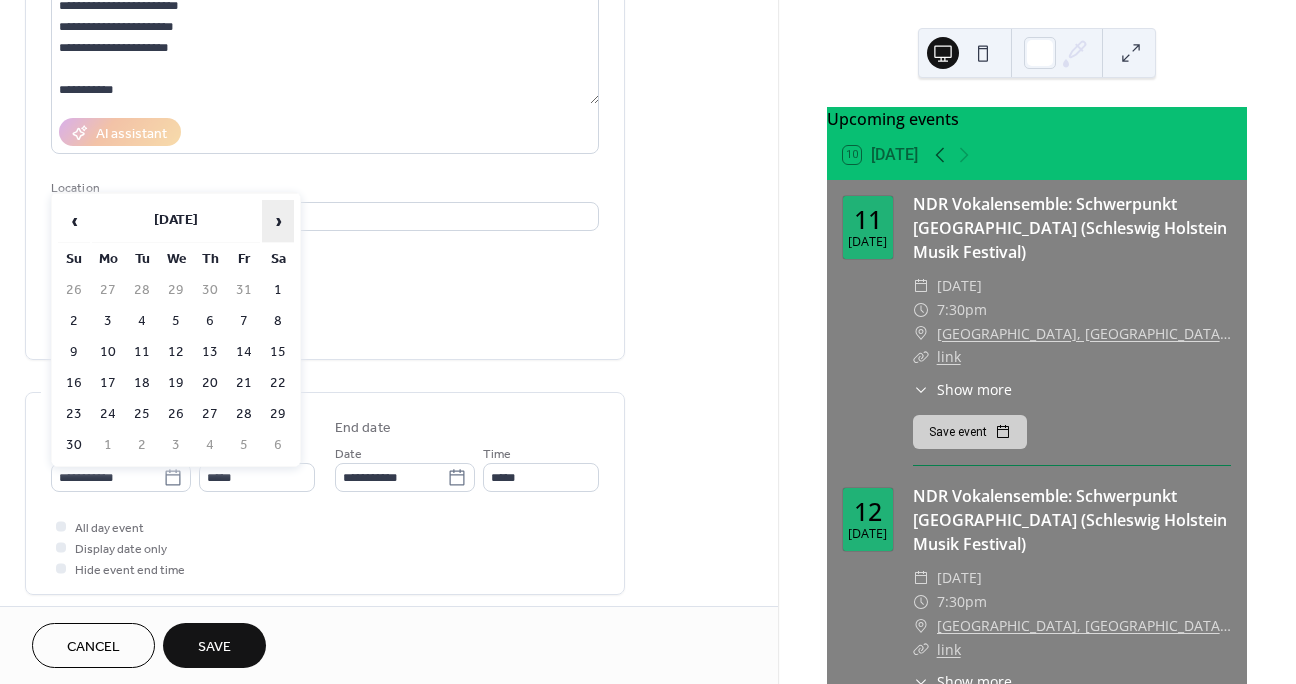 click on "›" at bounding box center (278, 221) 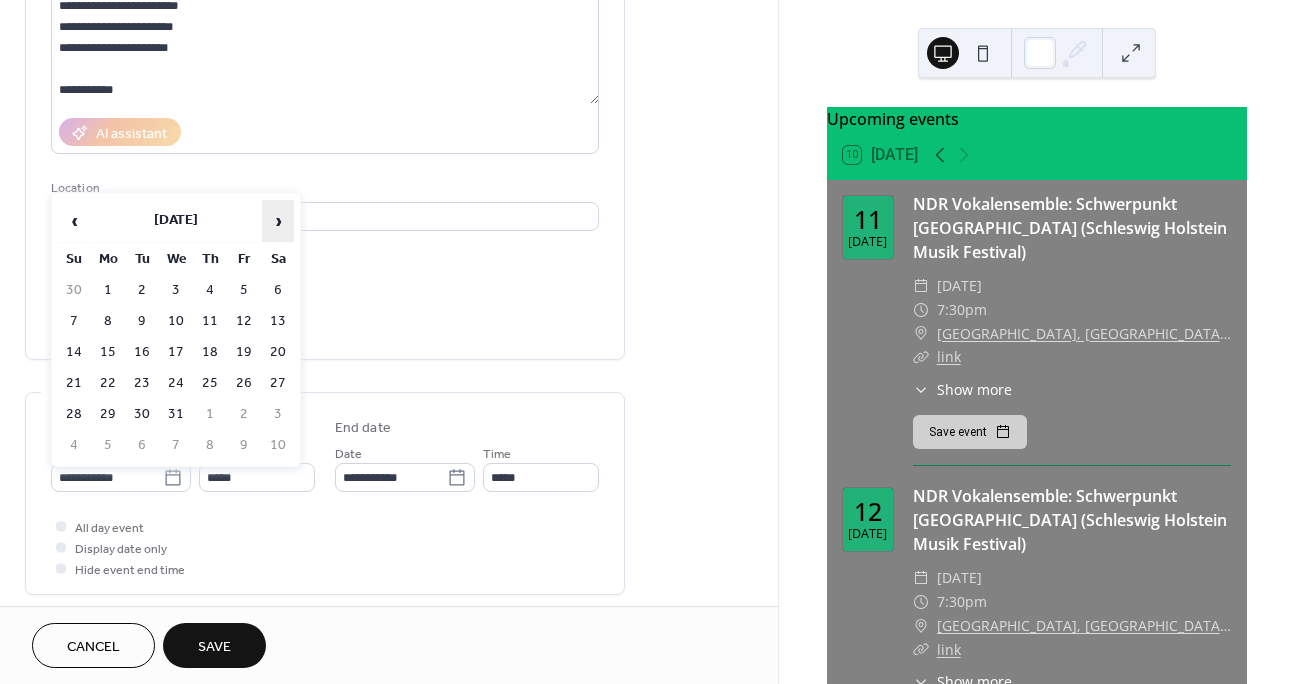 click on "›" at bounding box center (278, 221) 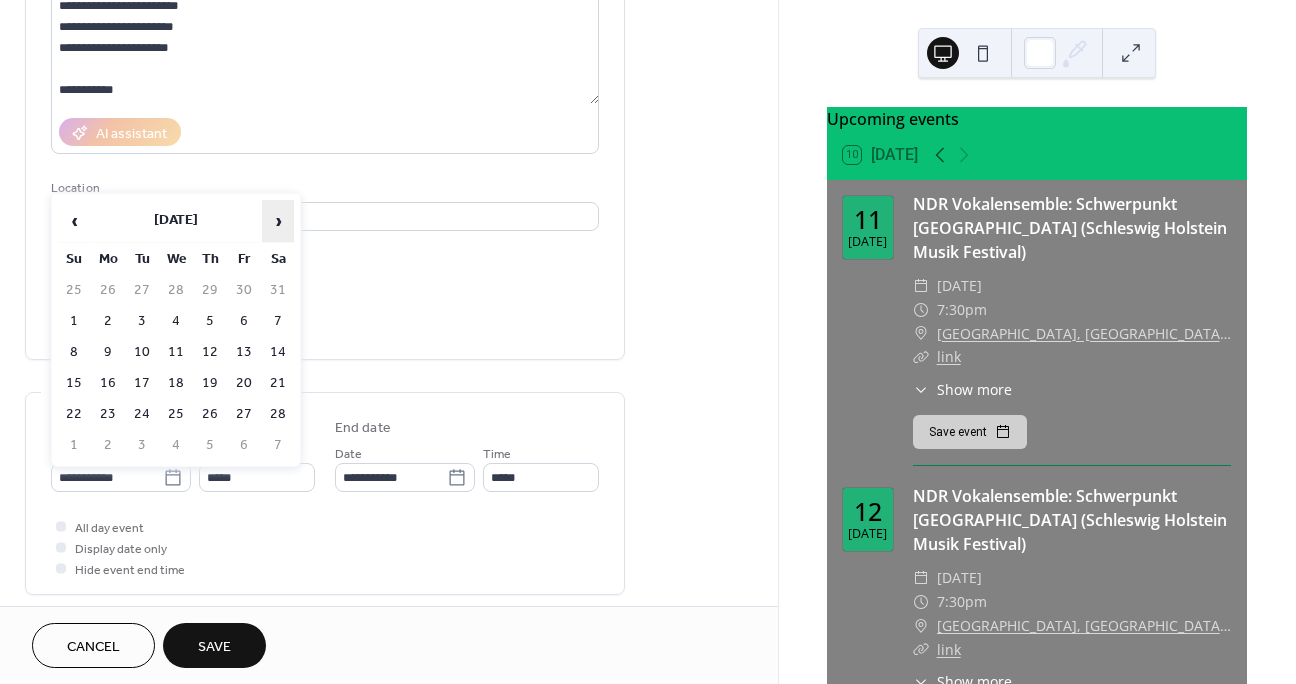 click on "›" at bounding box center (278, 221) 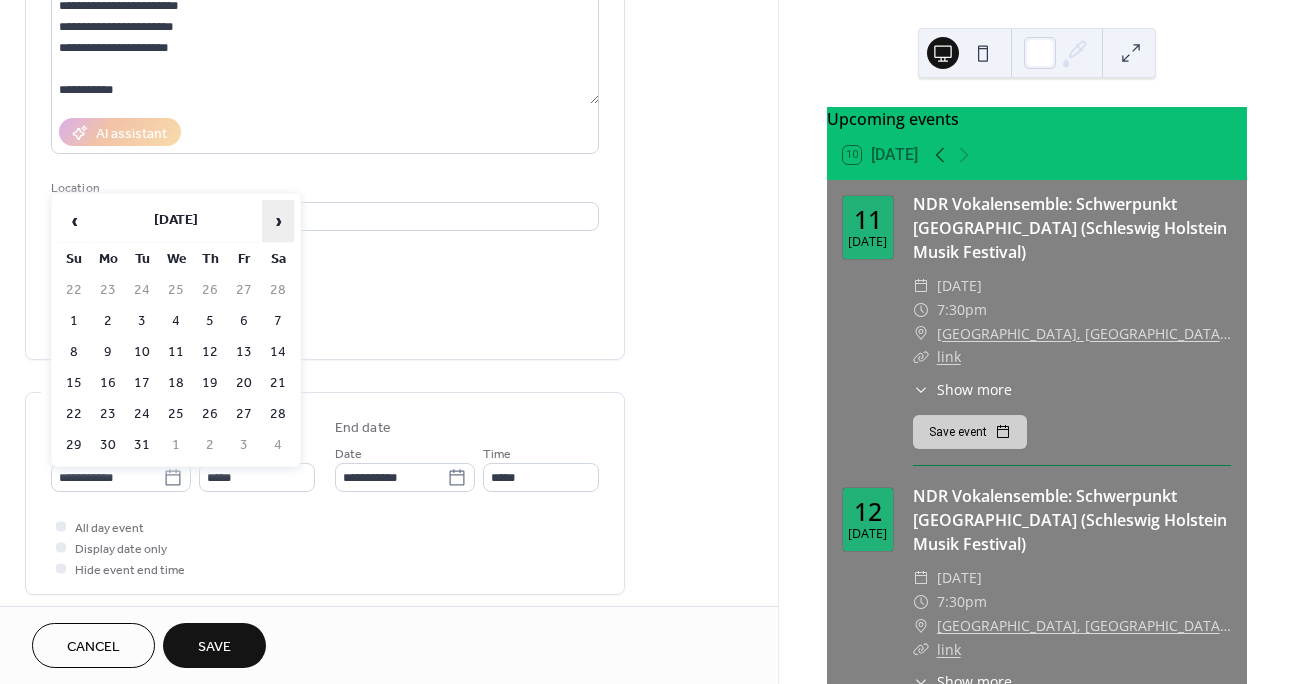 click on "›" at bounding box center [278, 221] 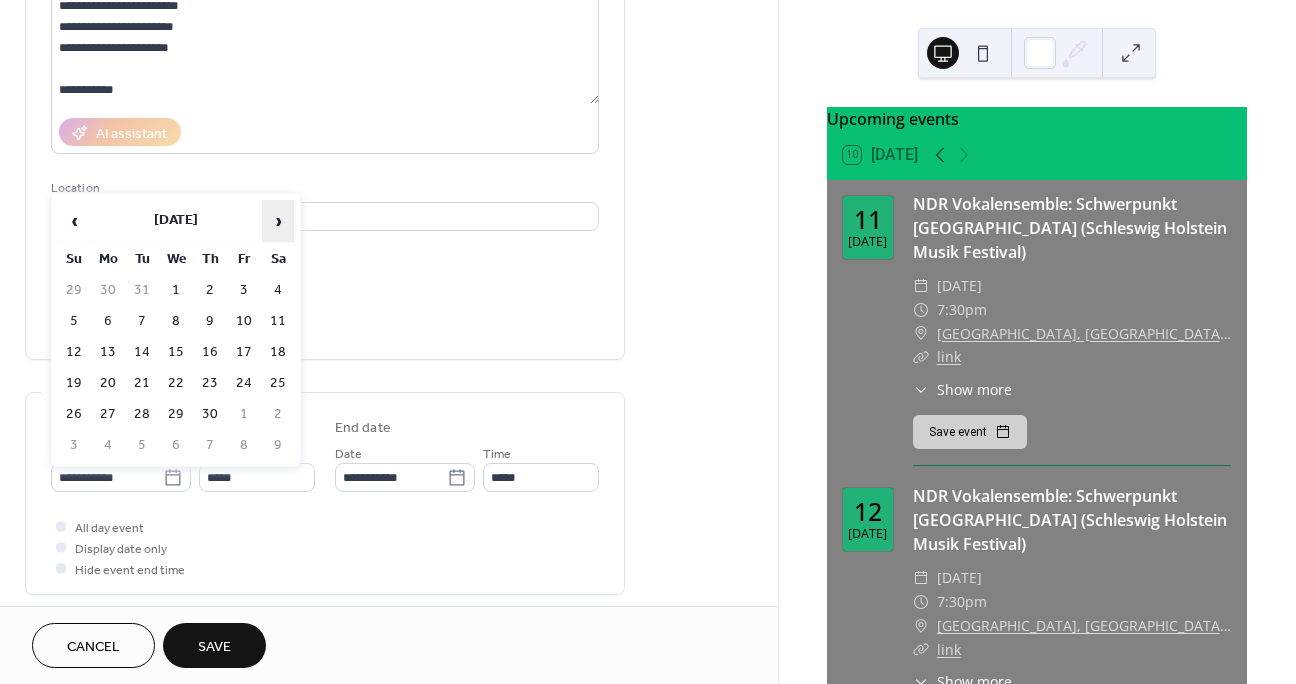 click on "›" at bounding box center (278, 221) 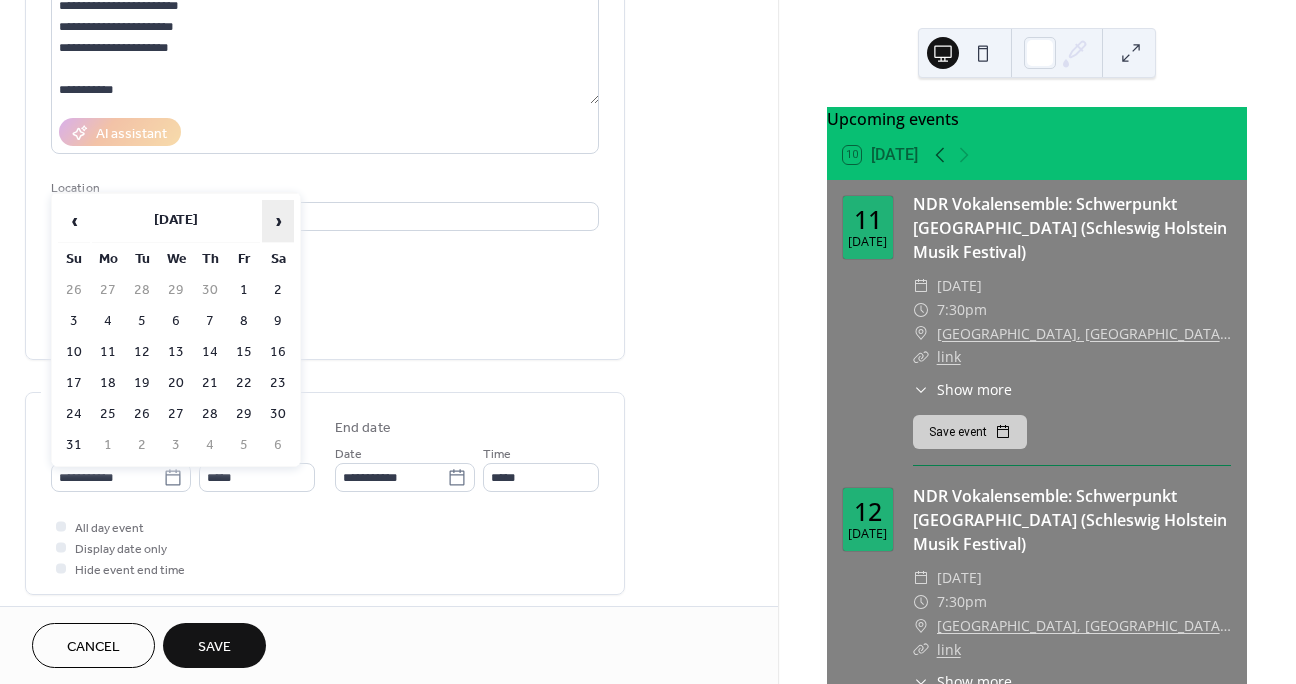 click on "›" at bounding box center (278, 221) 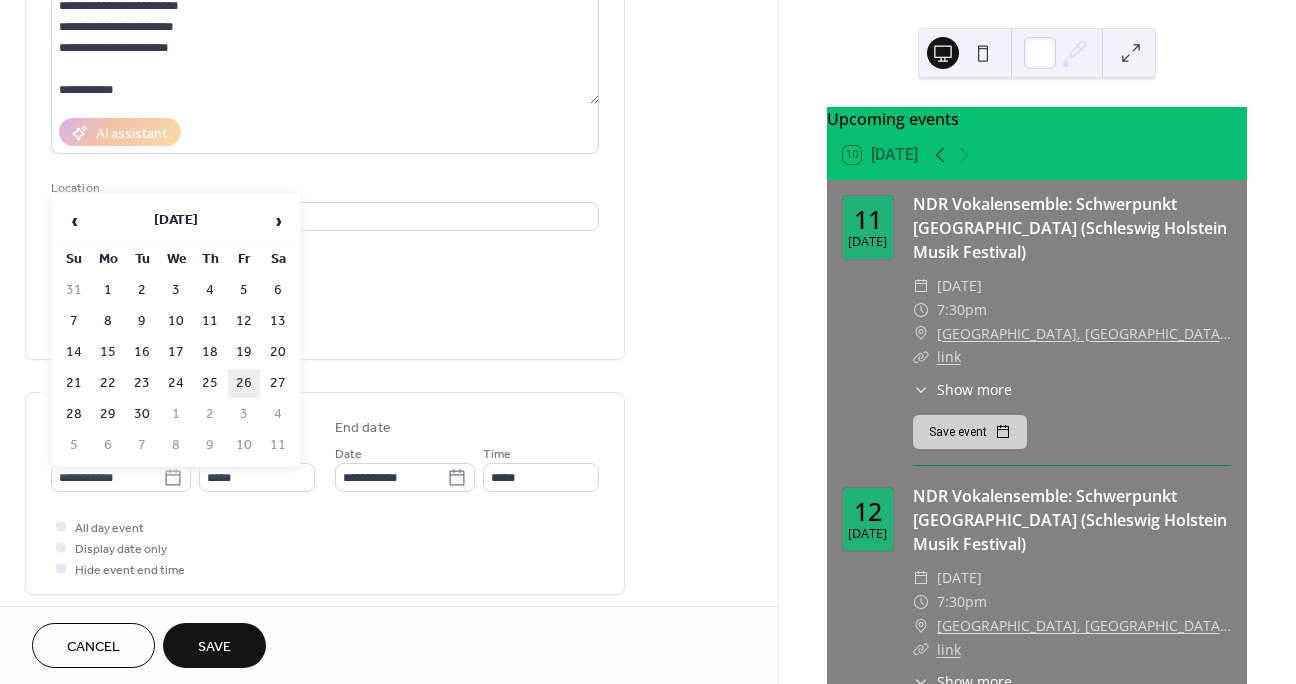 click on "26" at bounding box center (244, 383) 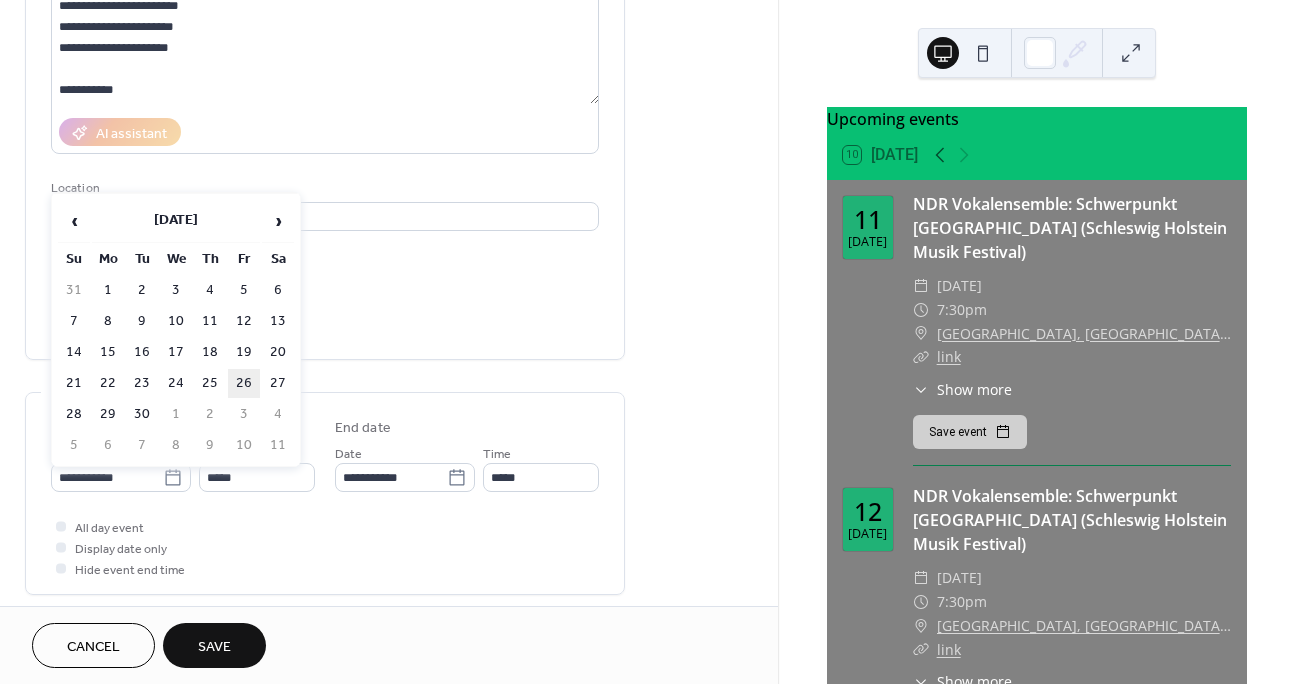 type on "**********" 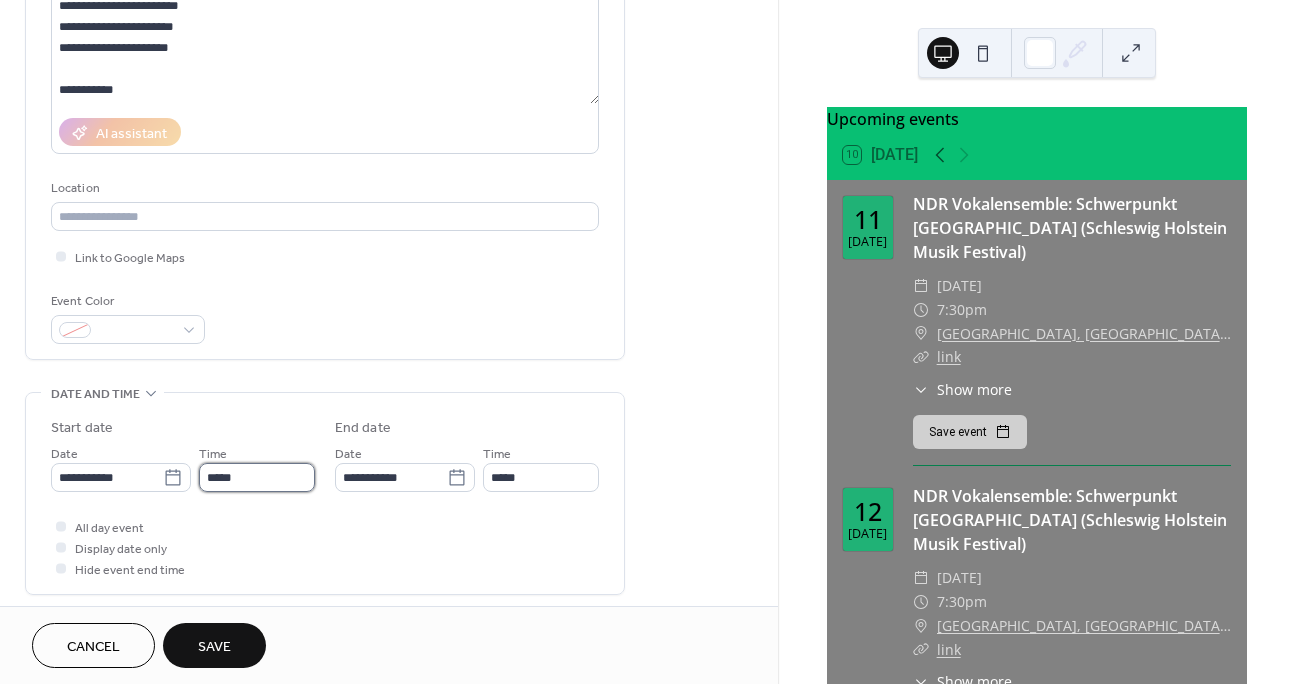 click on "*****" at bounding box center [257, 477] 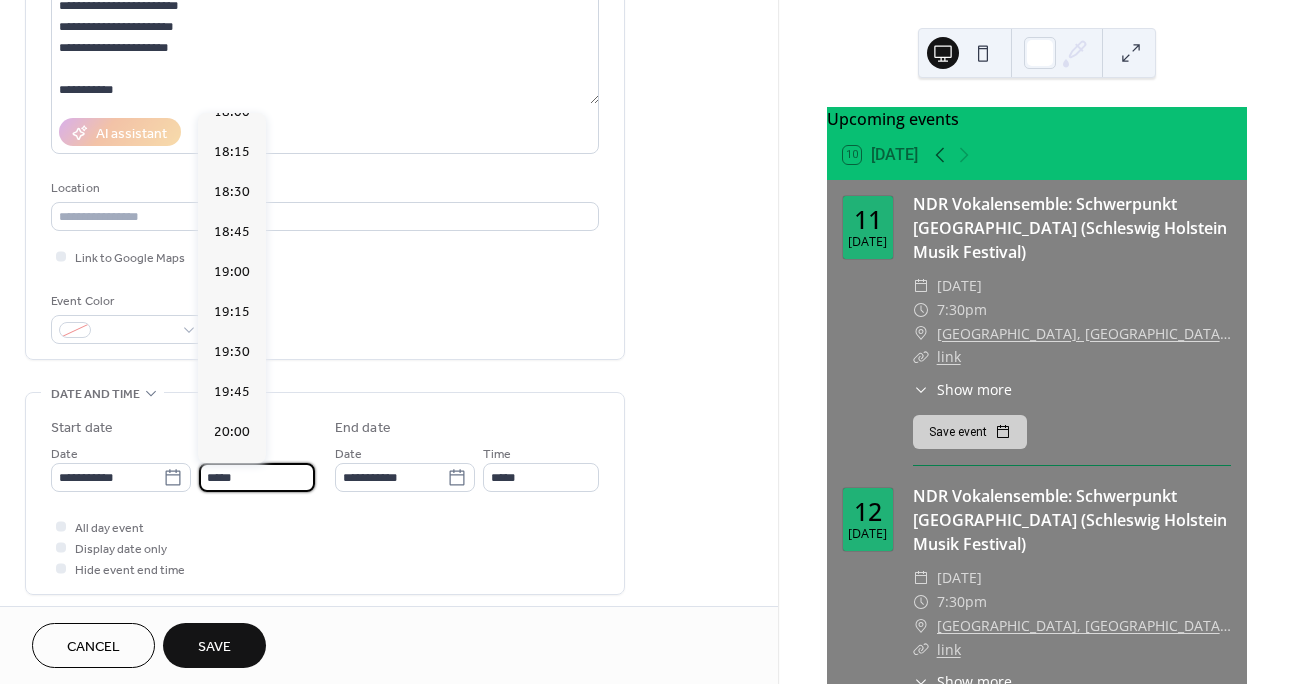 scroll, scrollTop: 2940, scrollLeft: 0, axis: vertical 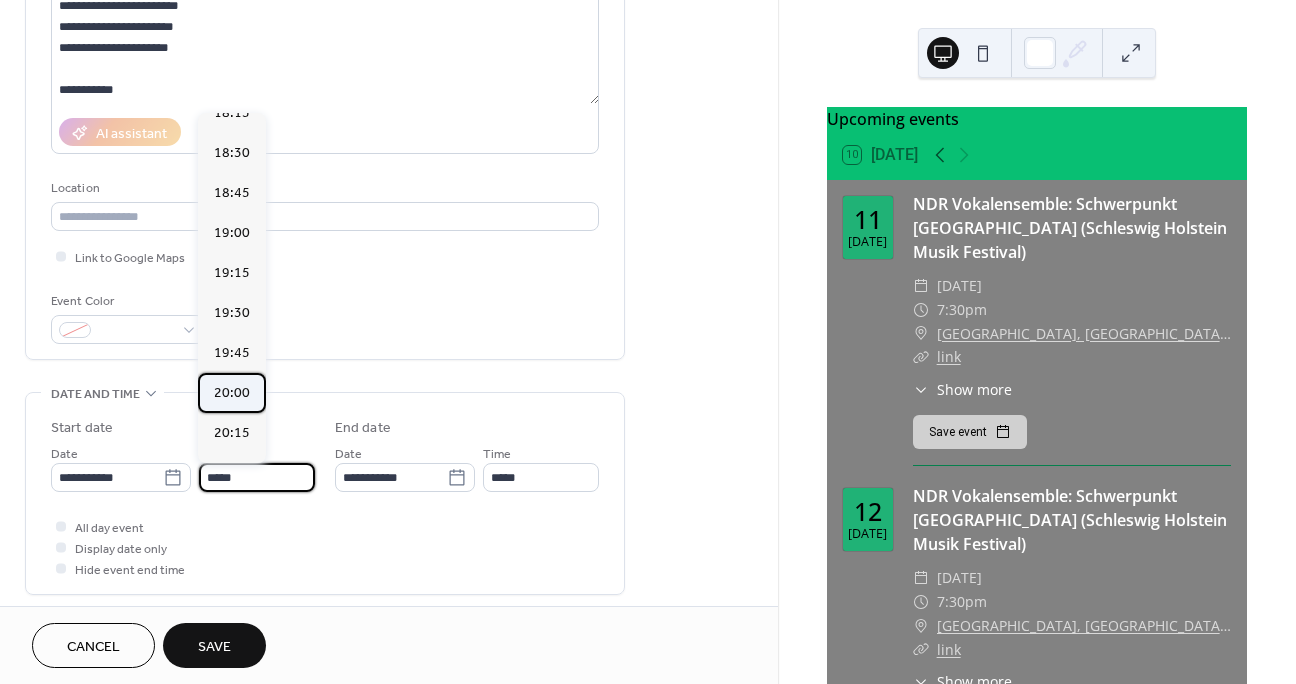 click on "20:00" at bounding box center (232, 393) 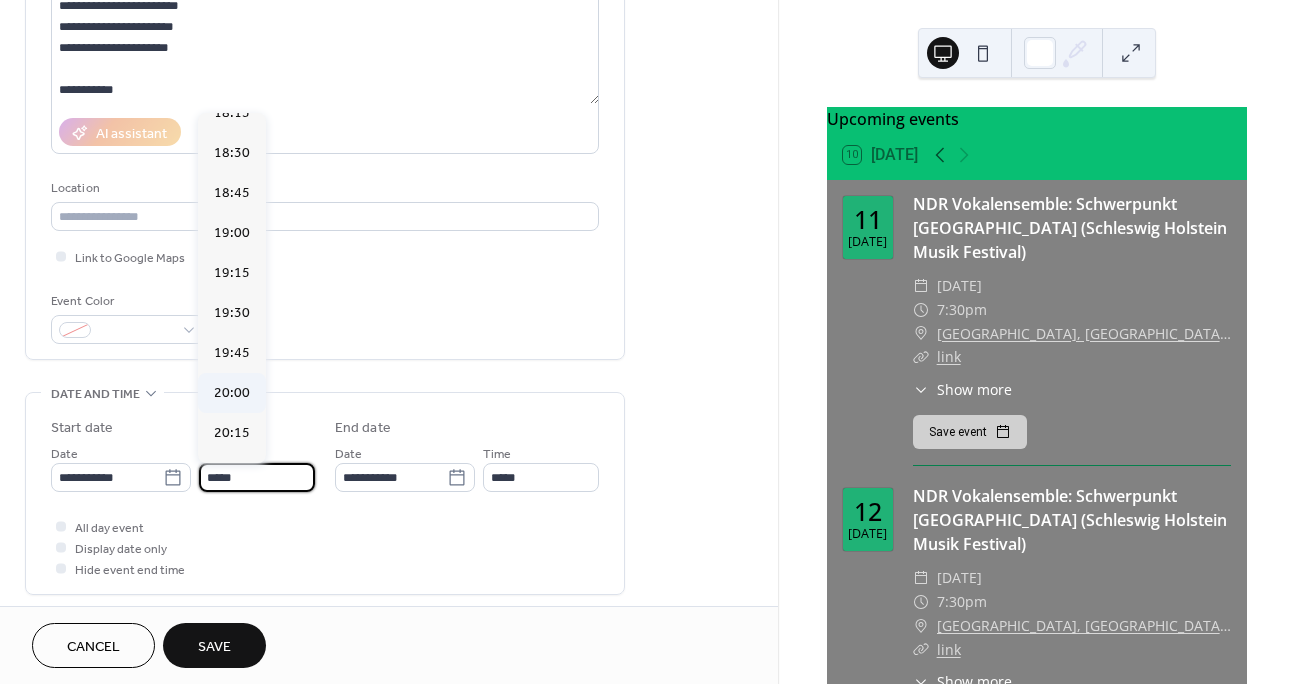 type on "*****" 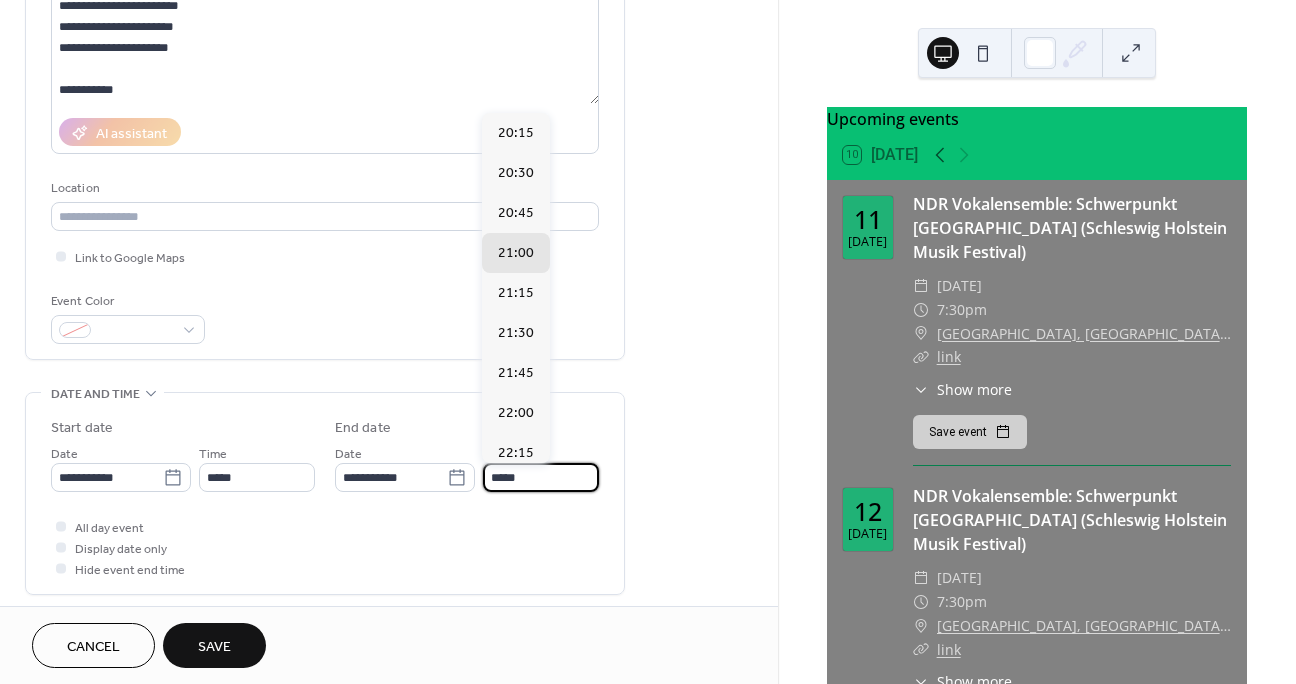 click on "*****" at bounding box center [541, 477] 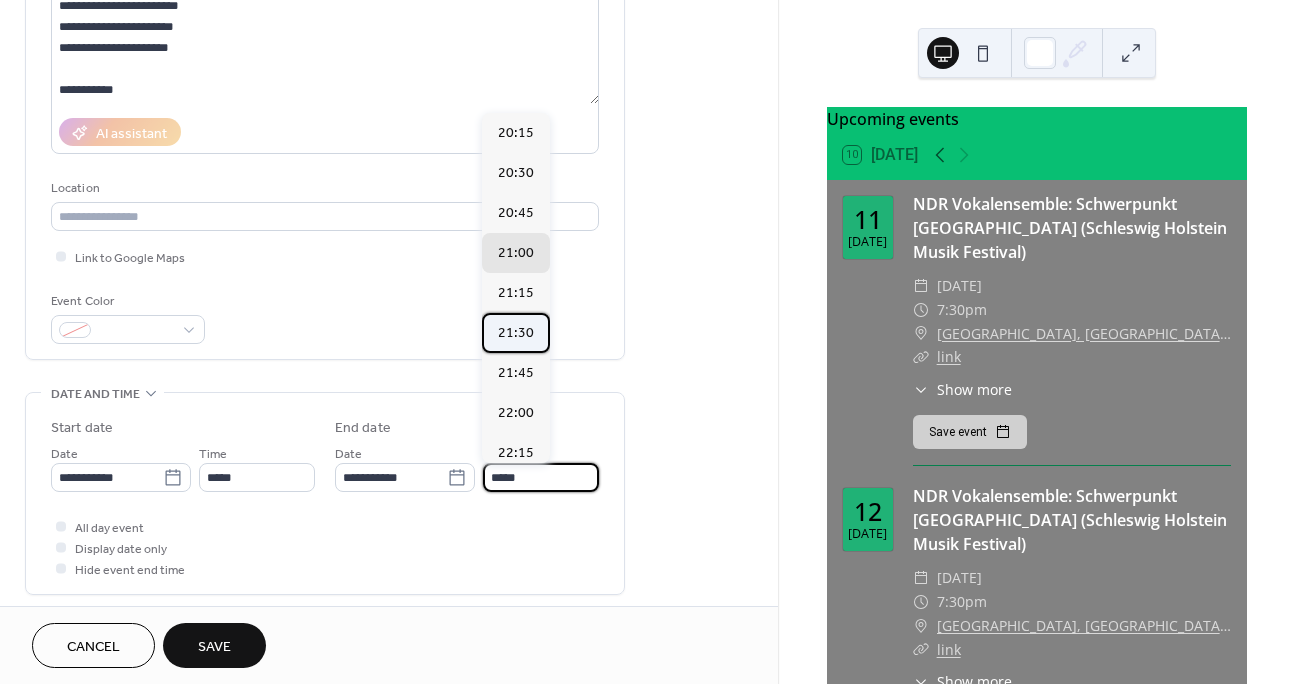 click on "21:30" at bounding box center [516, 333] 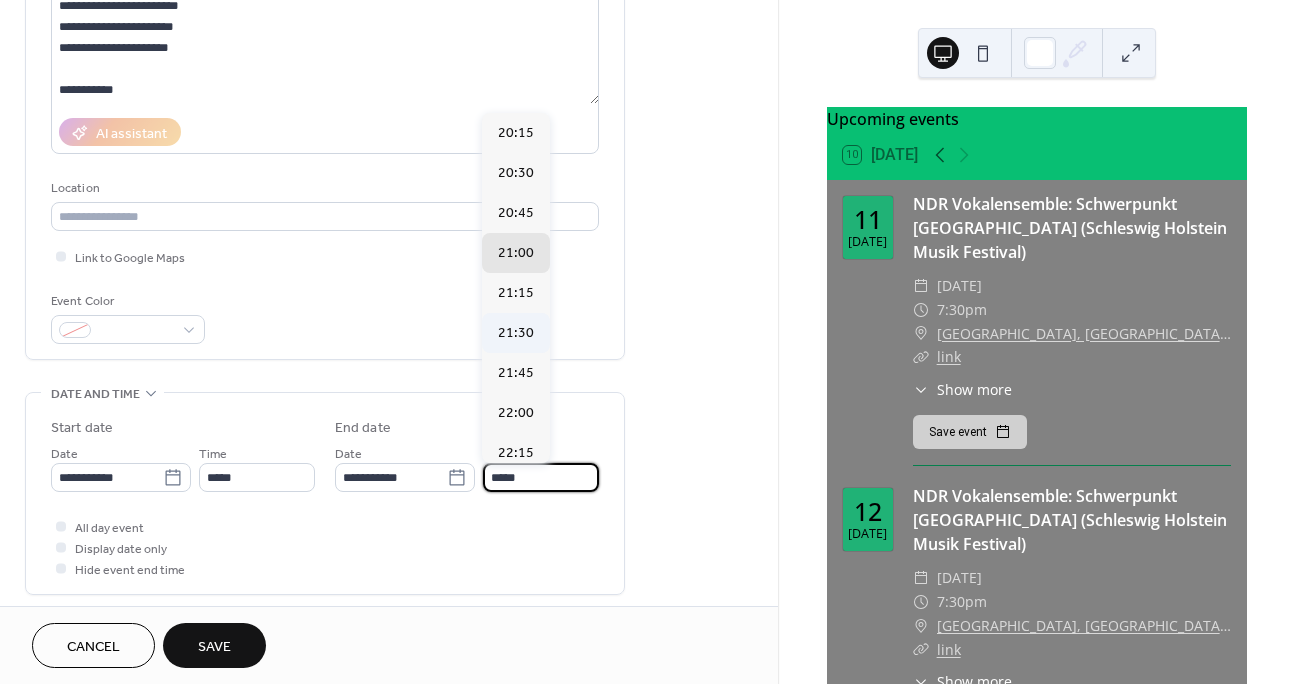 type on "*****" 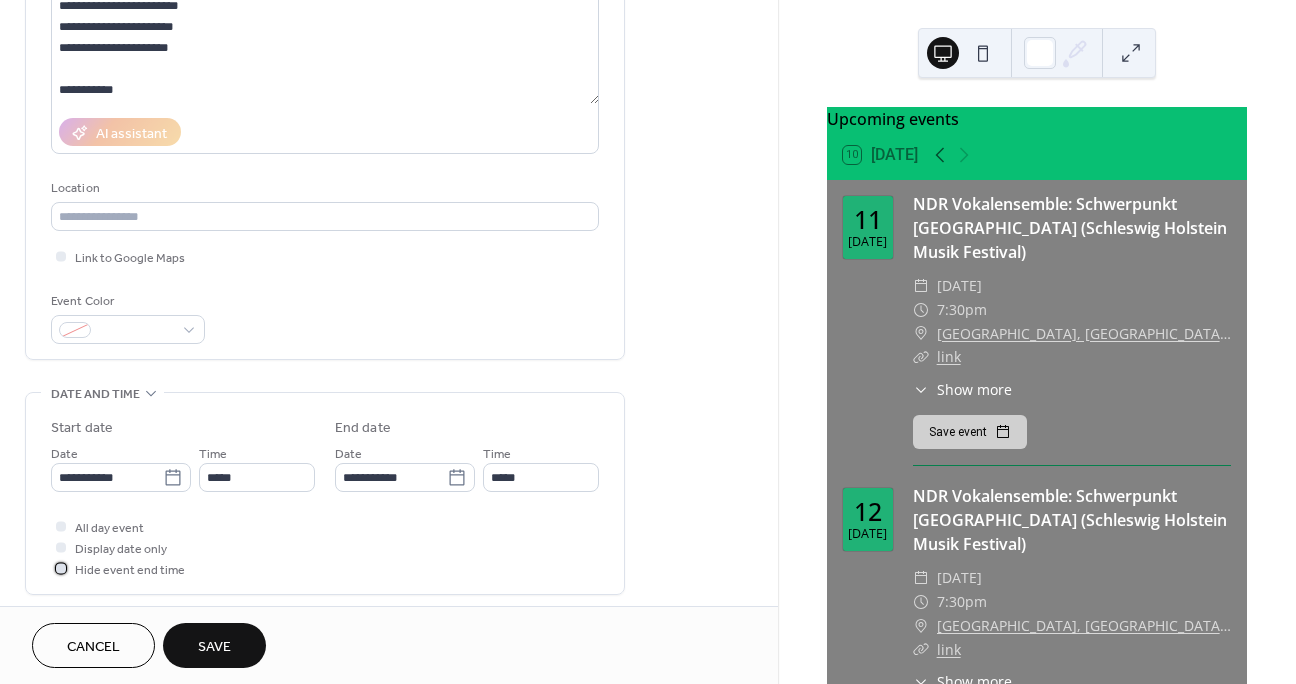 click at bounding box center (61, 568) 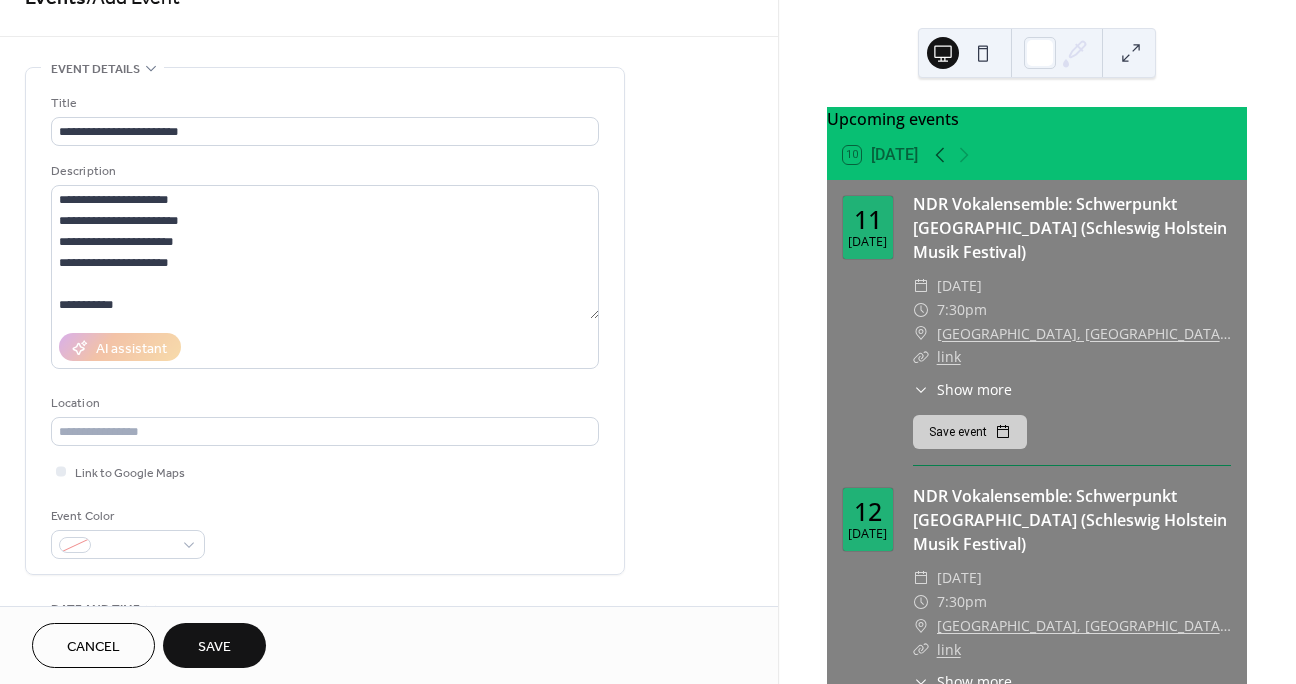 scroll, scrollTop: 0, scrollLeft: 0, axis: both 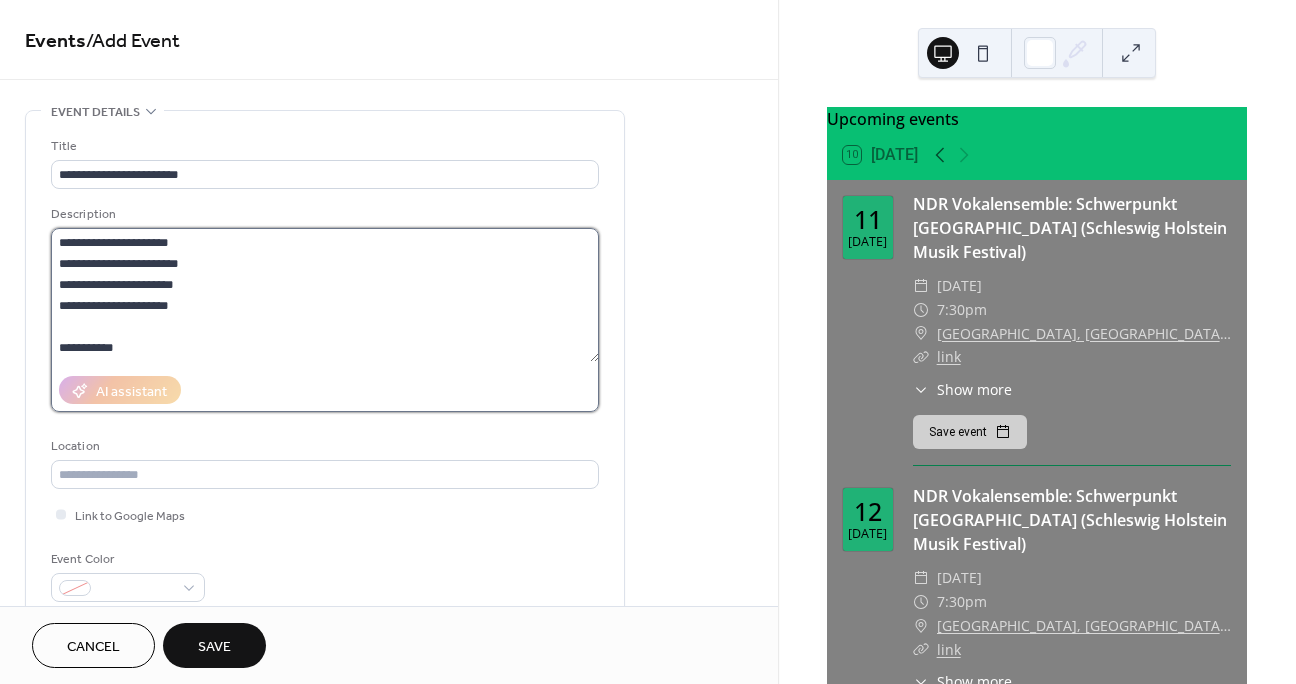 click on "**********" at bounding box center (325, 295) 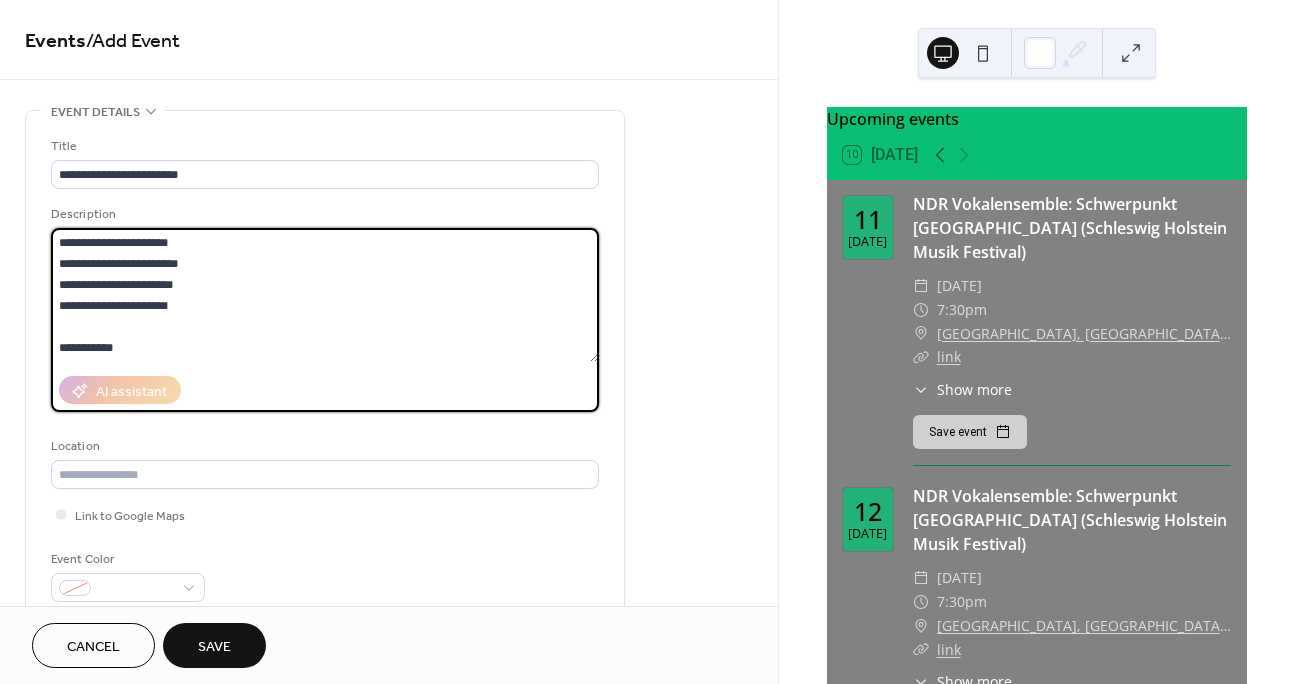 paste on "**********" 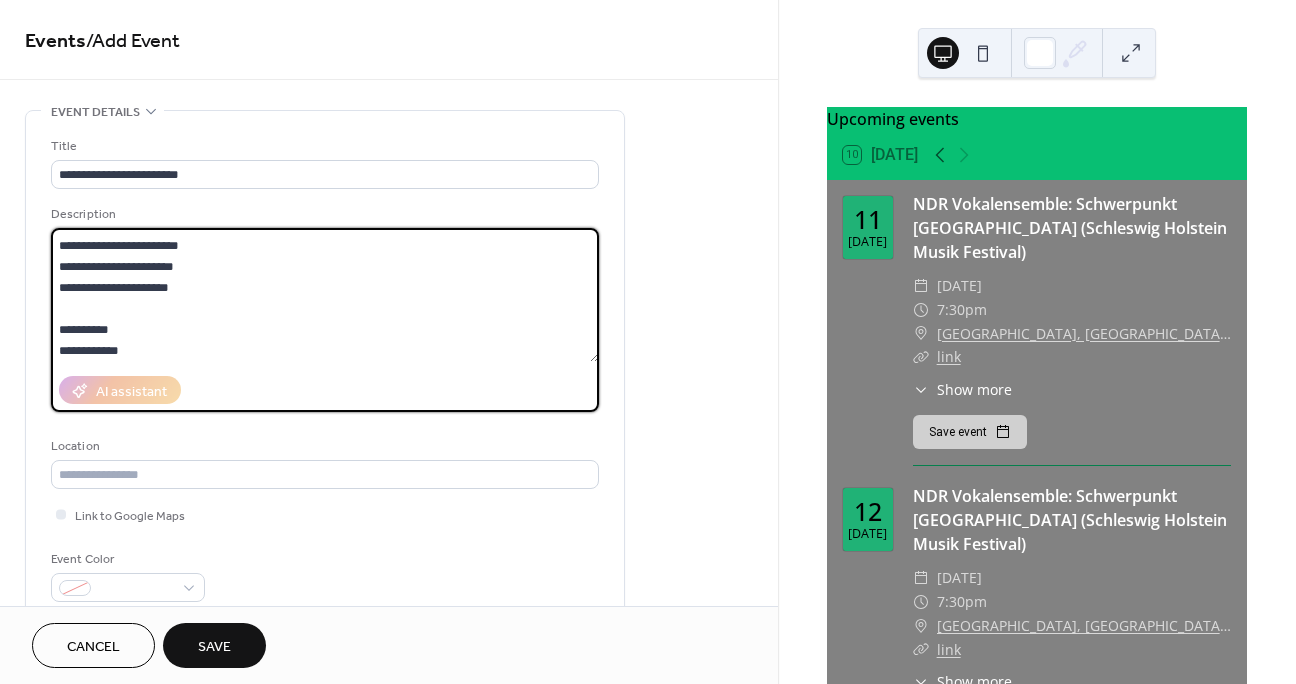 scroll, scrollTop: 165, scrollLeft: 0, axis: vertical 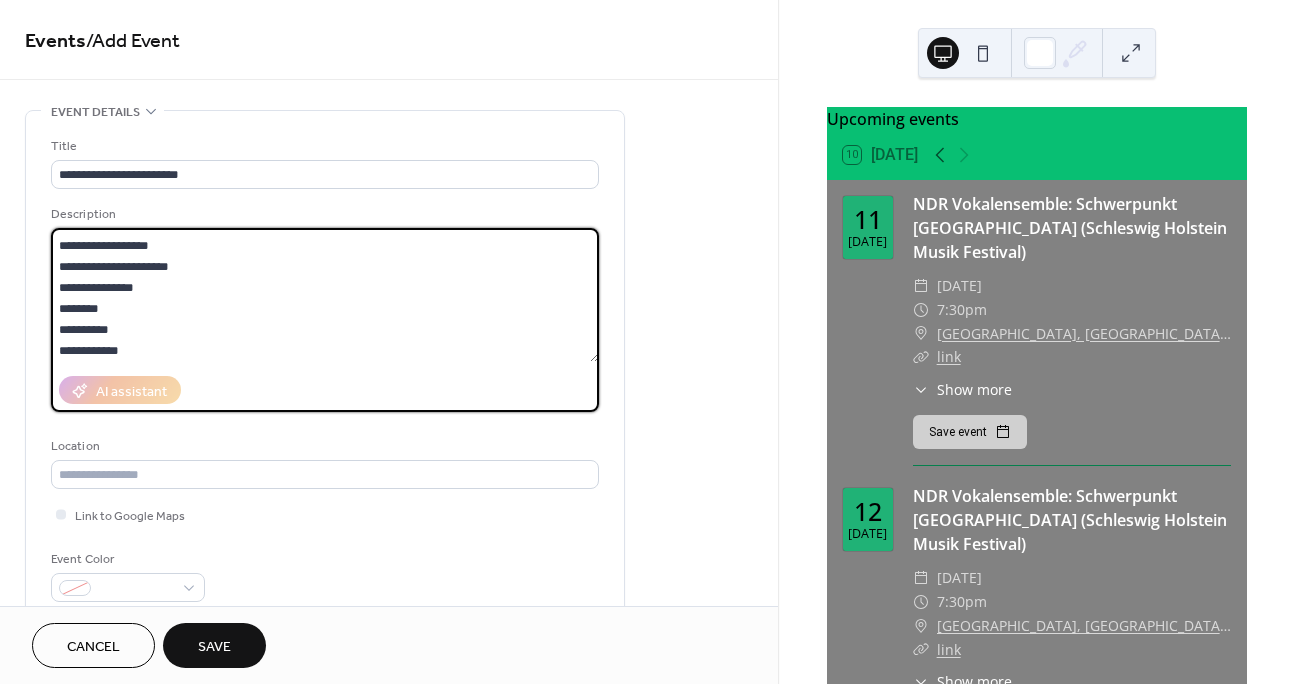 click on "**********" at bounding box center [325, 295] 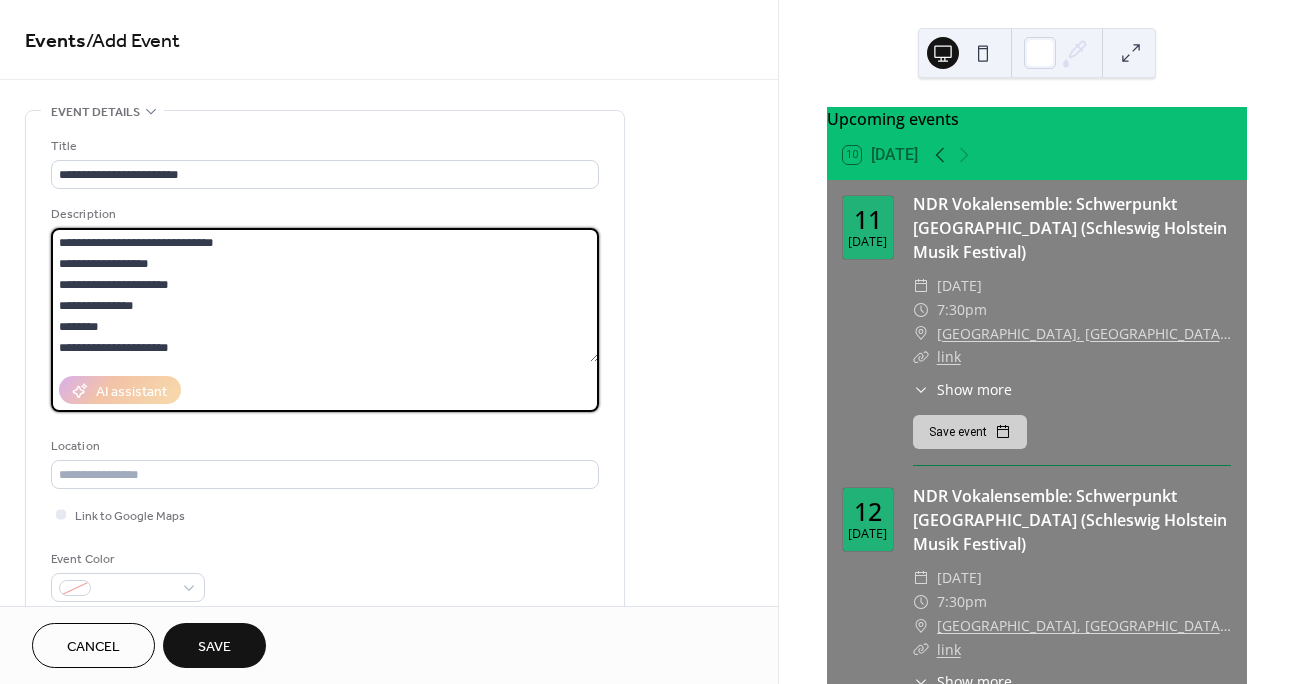 scroll, scrollTop: 147, scrollLeft: 0, axis: vertical 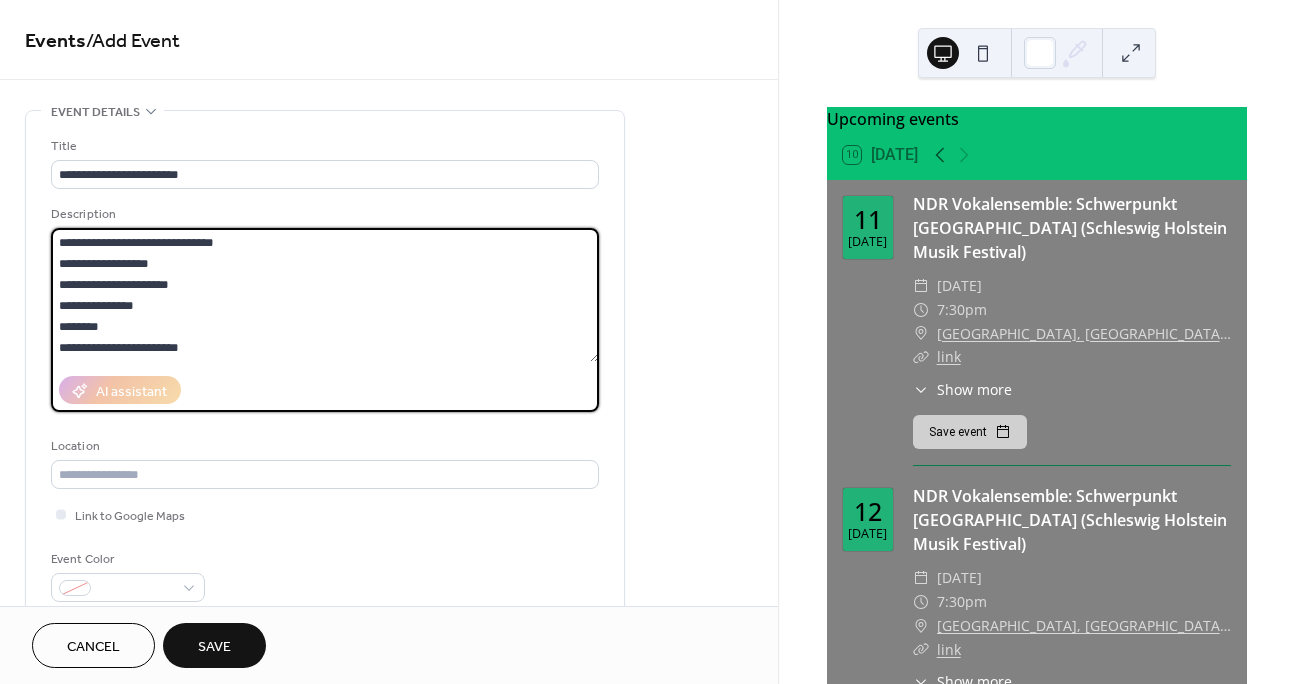 click on "**********" at bounding box center (325, 295) 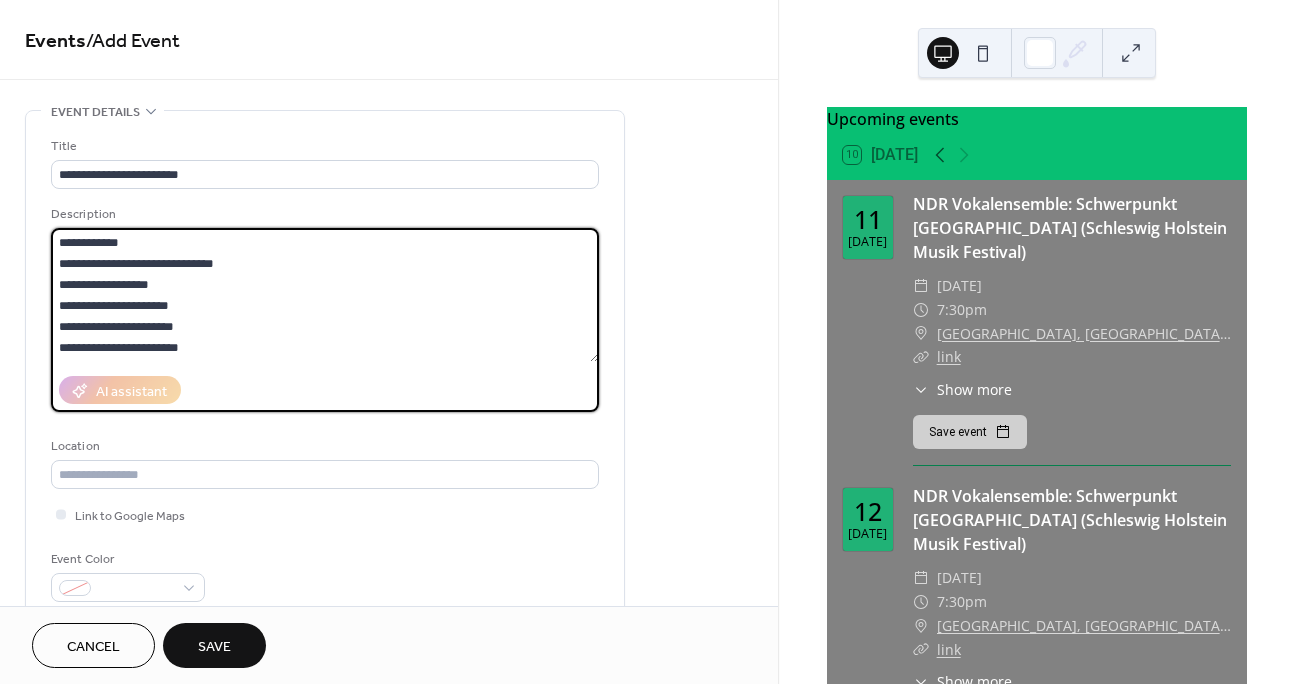scroll, scrollTop: 126, scrollLeft: 0, axis: vertical 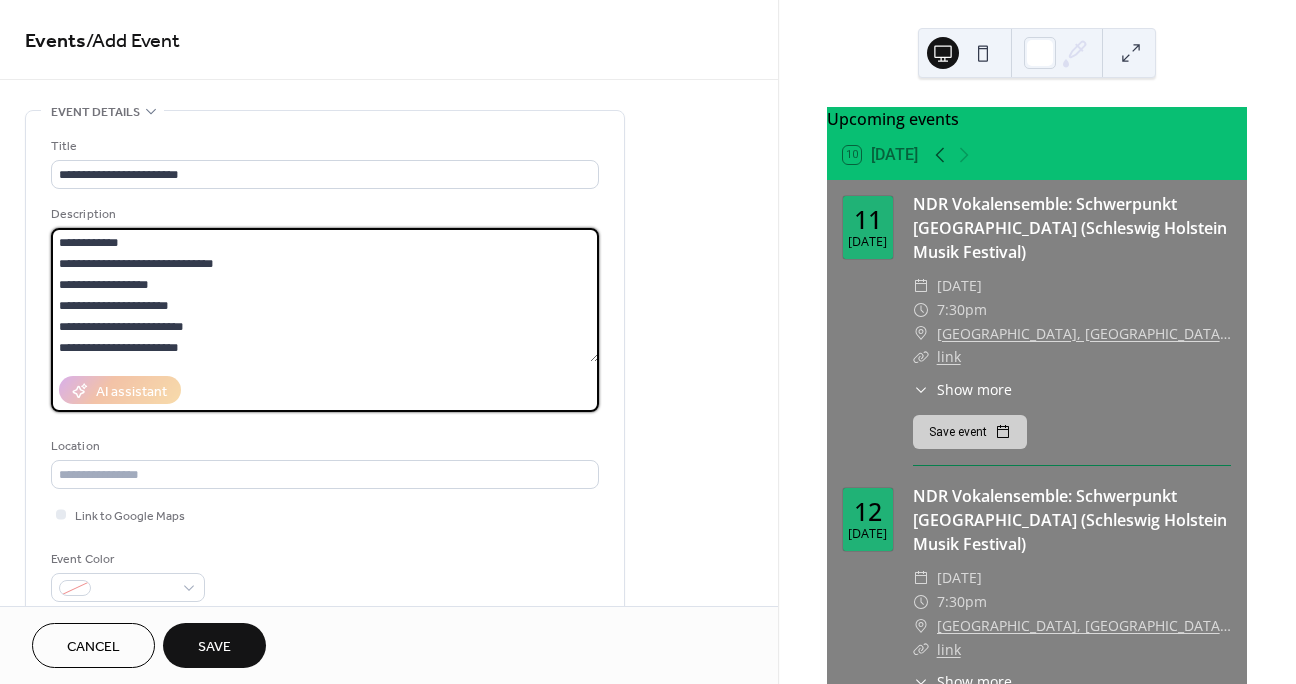 click on "**********" at bounding box center (325, 295) 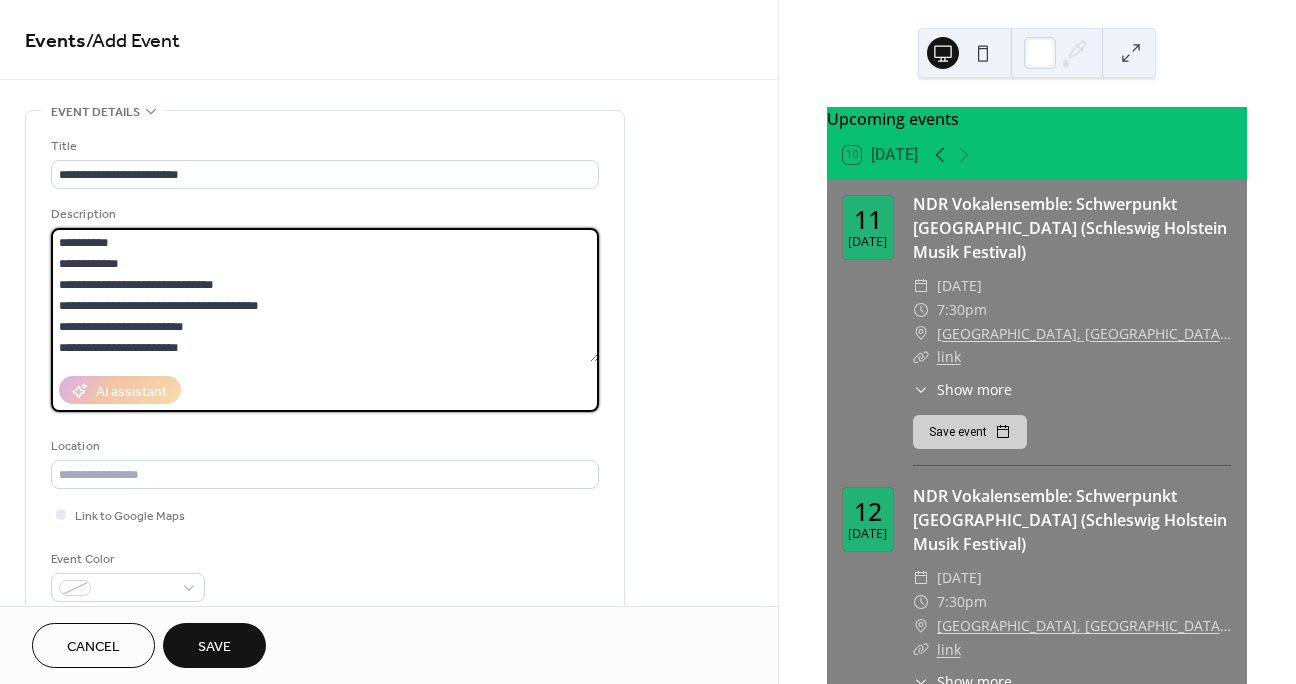 scroll, scrollTop: 105, scrollLeft: 0, axis: vertical 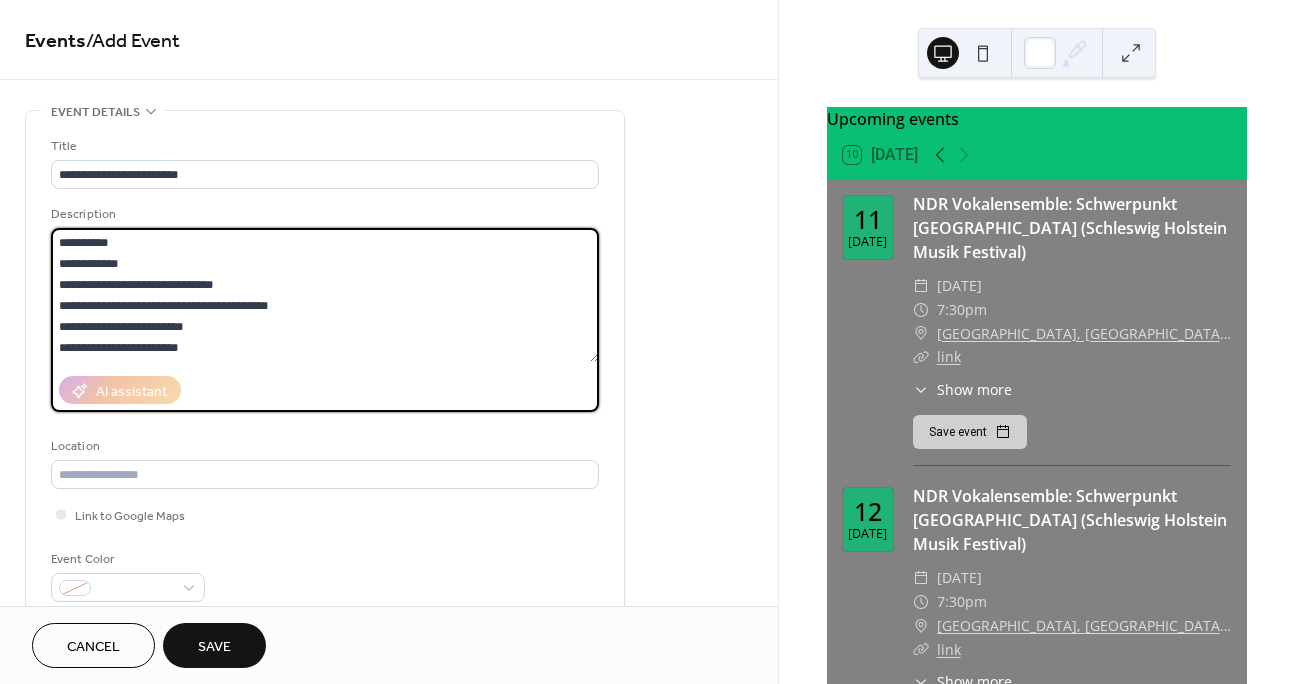 click on "**********" at bounding box center [325, 295] 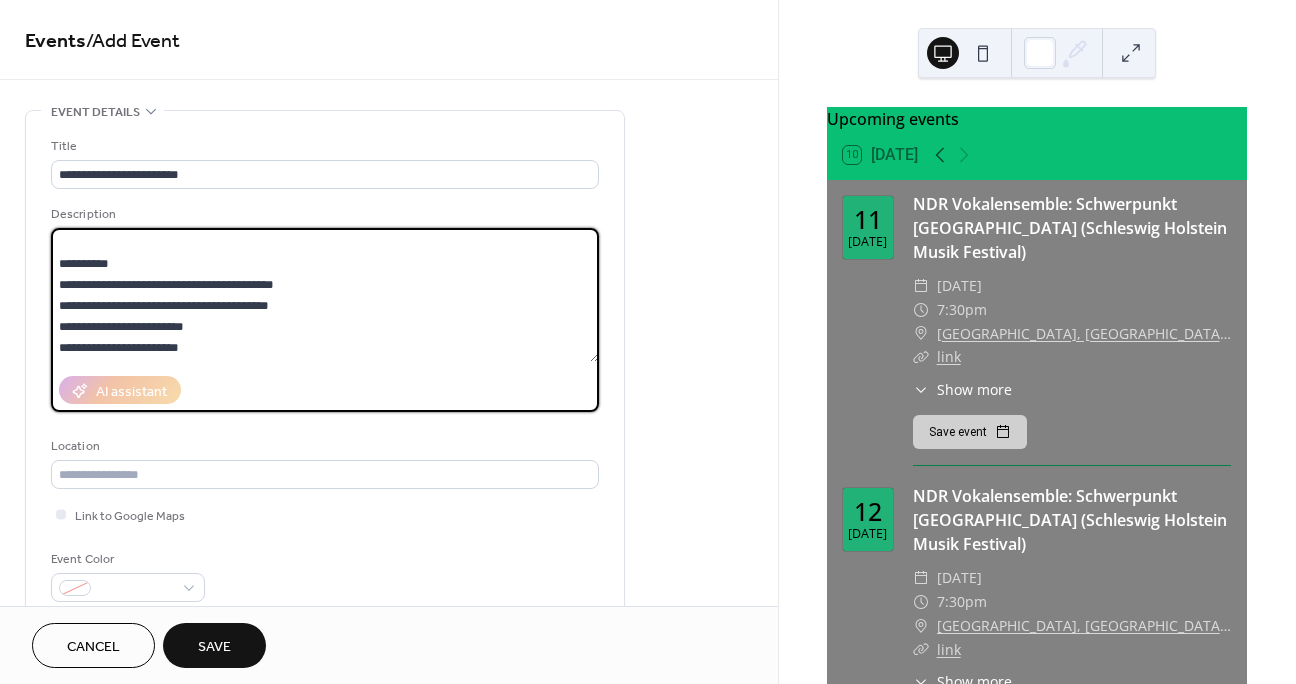 scroll, scrollTop: 84, scrollLeft: 0, axis: vertical 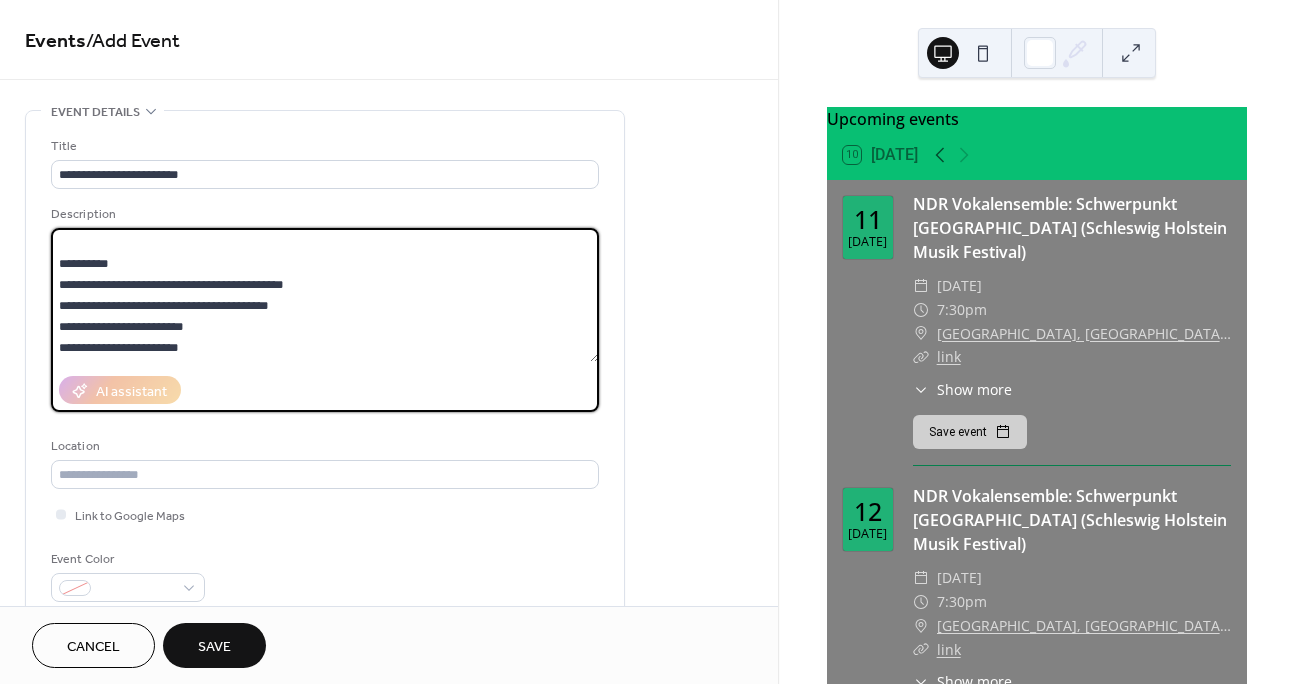 drag, startPoint x: 222, startPoint y: 344, endPoint x: -21, endPoint y: 280, distance: 251.28668 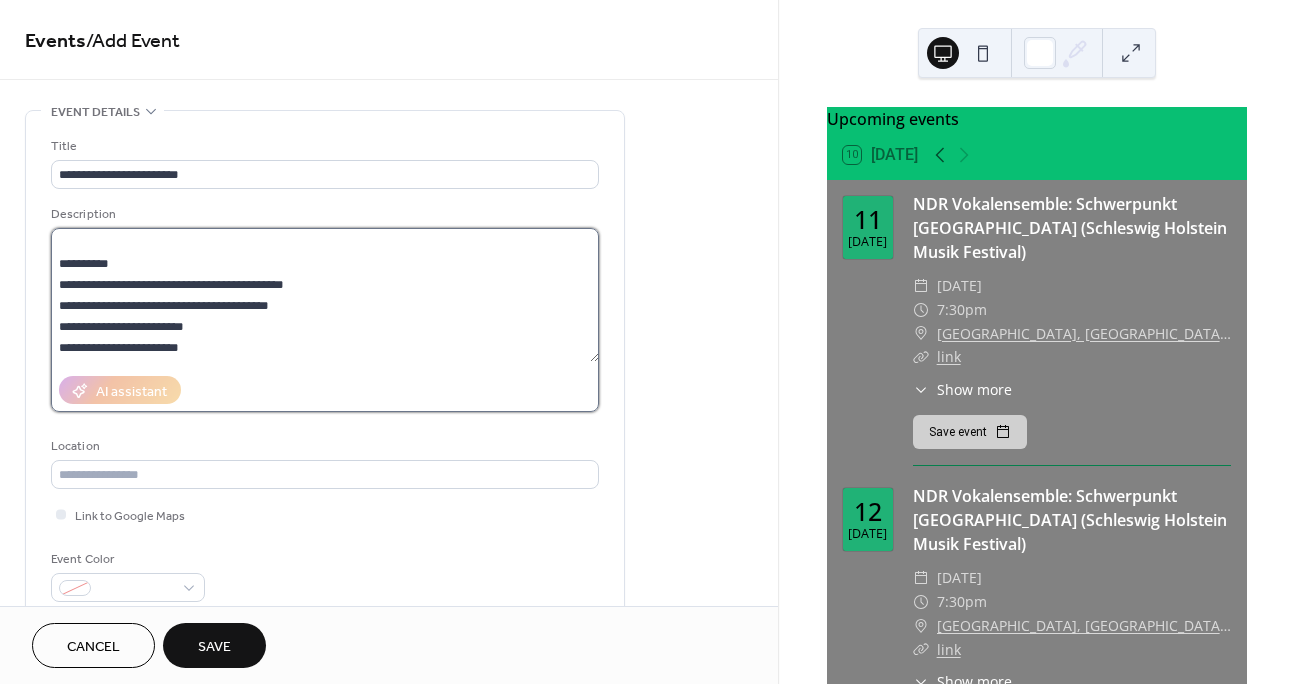 click on "**********" at bounding box center (325, 295) 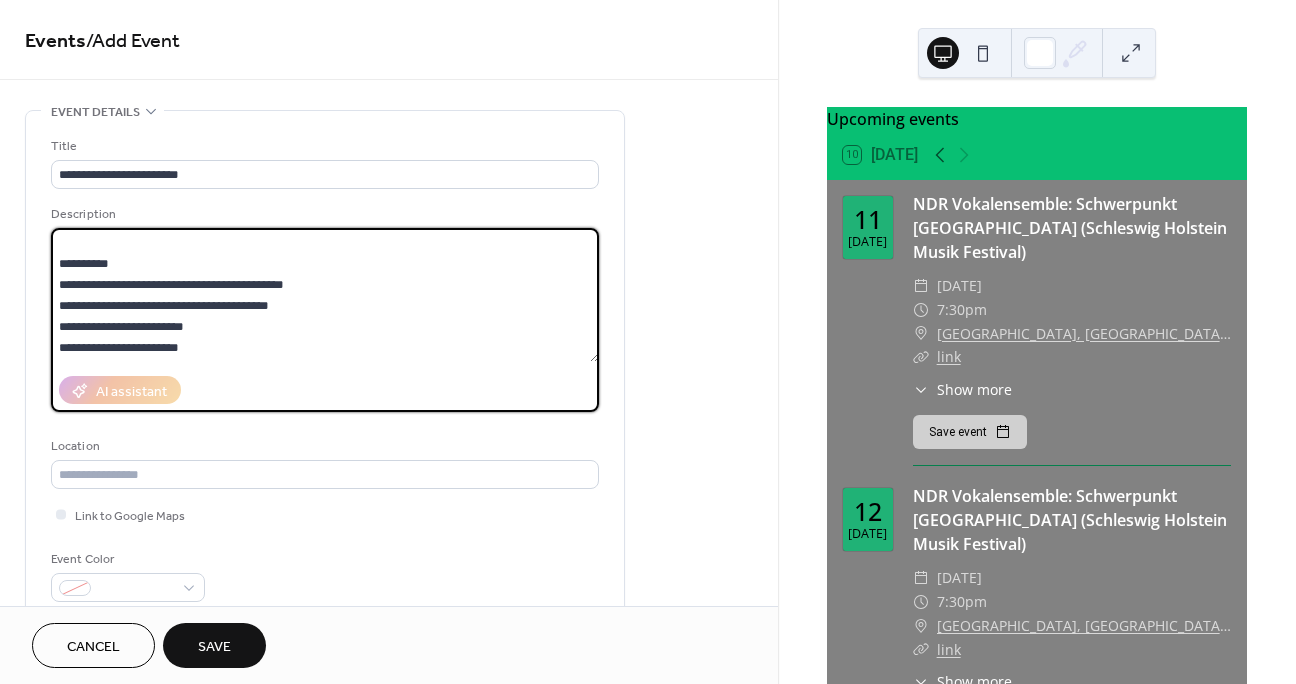 scroll, scrollTop: 166, scrollLeft: 0, axis: vertical 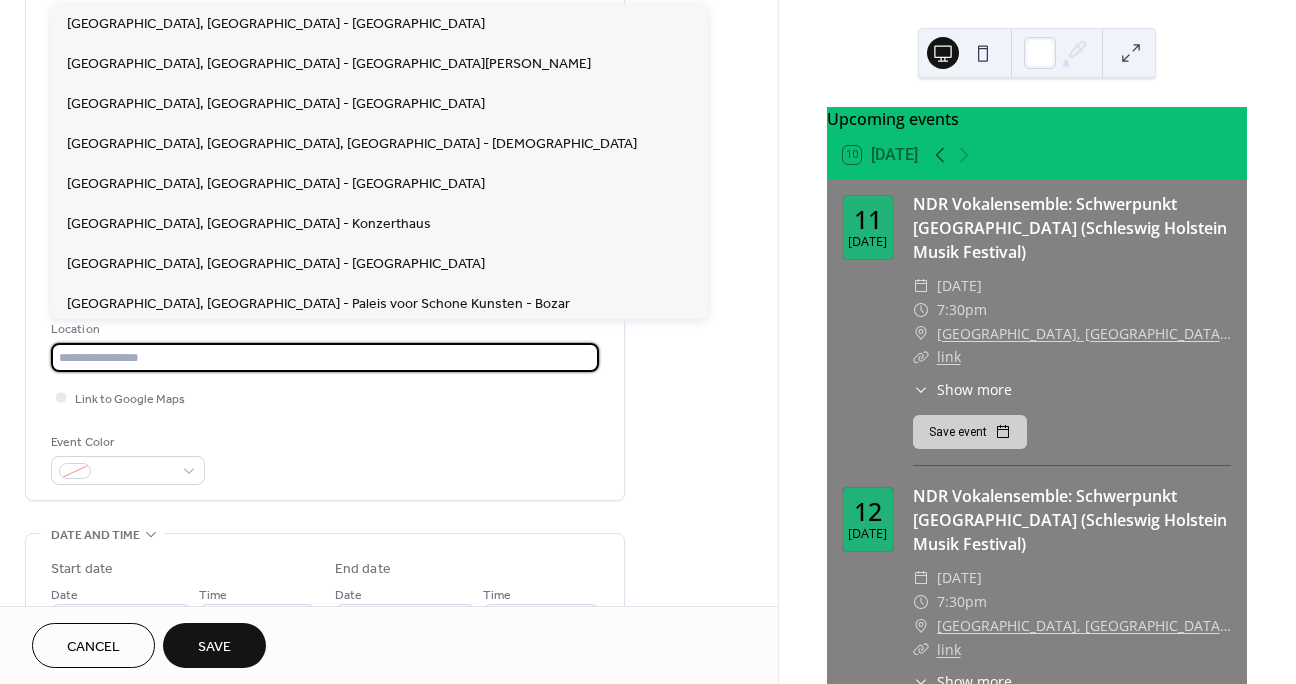 click at bounding box center (325, 357) 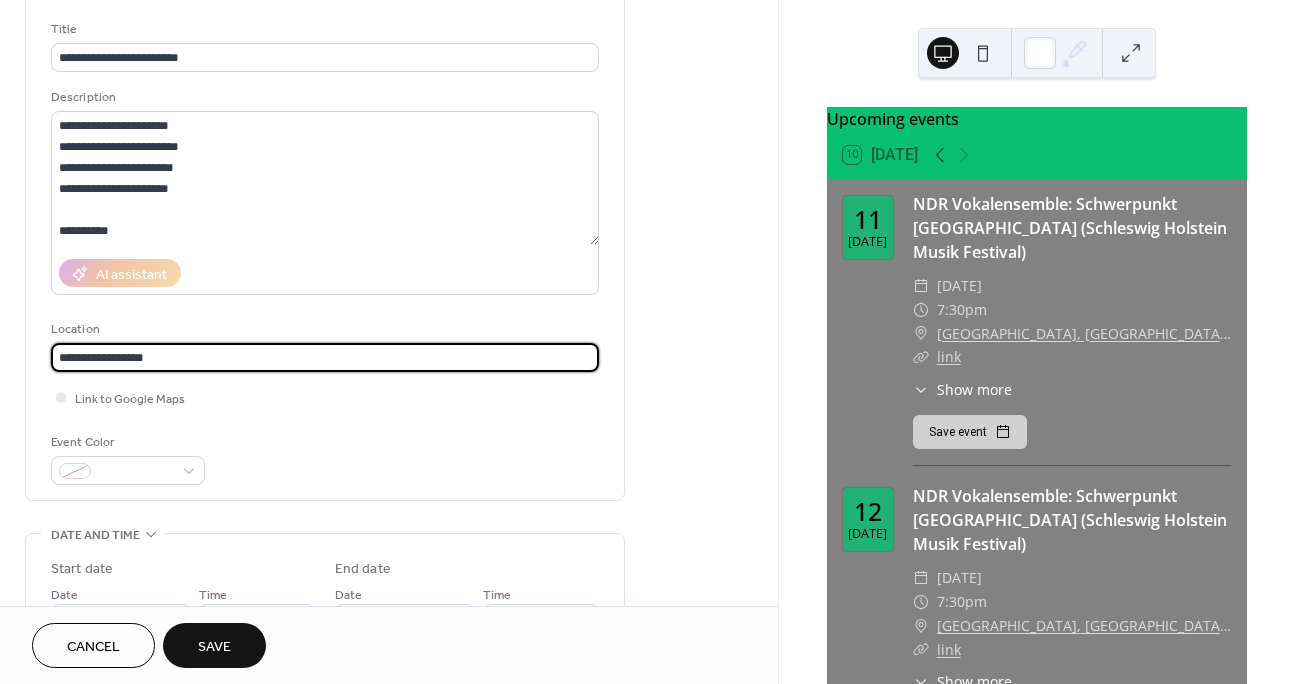 paste on "**********" 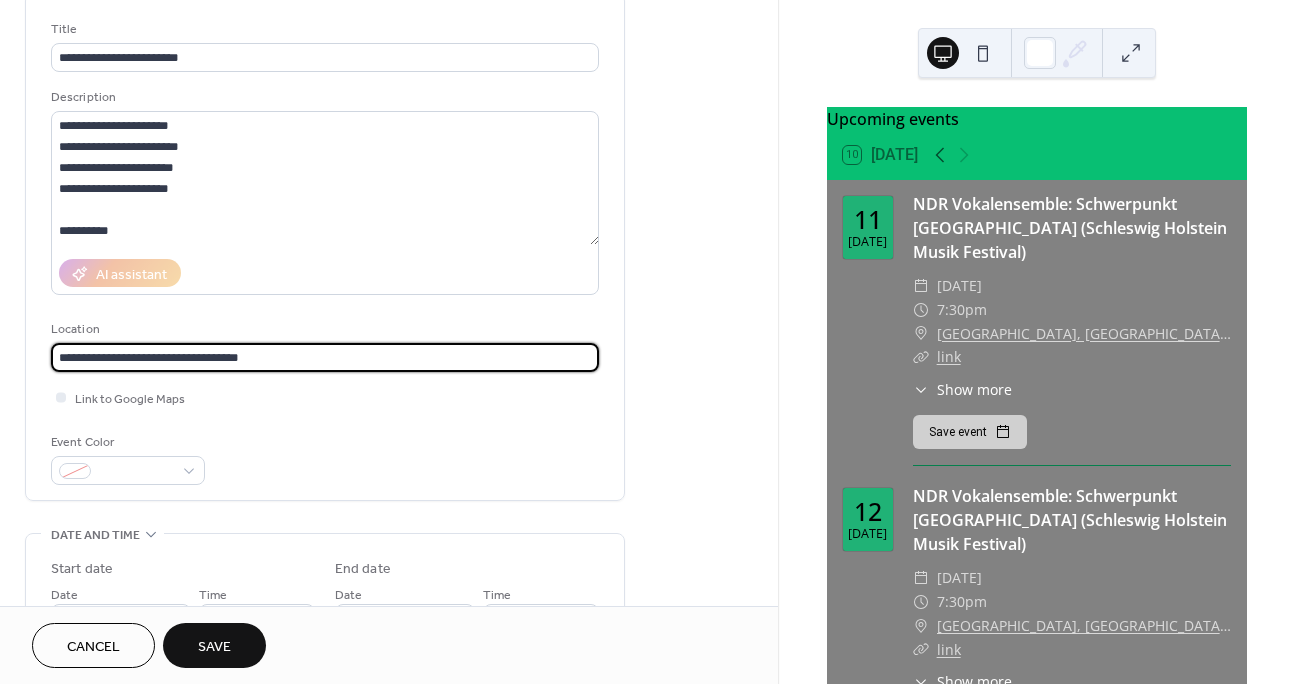 click on "**********" at bounding box center [325, 357] 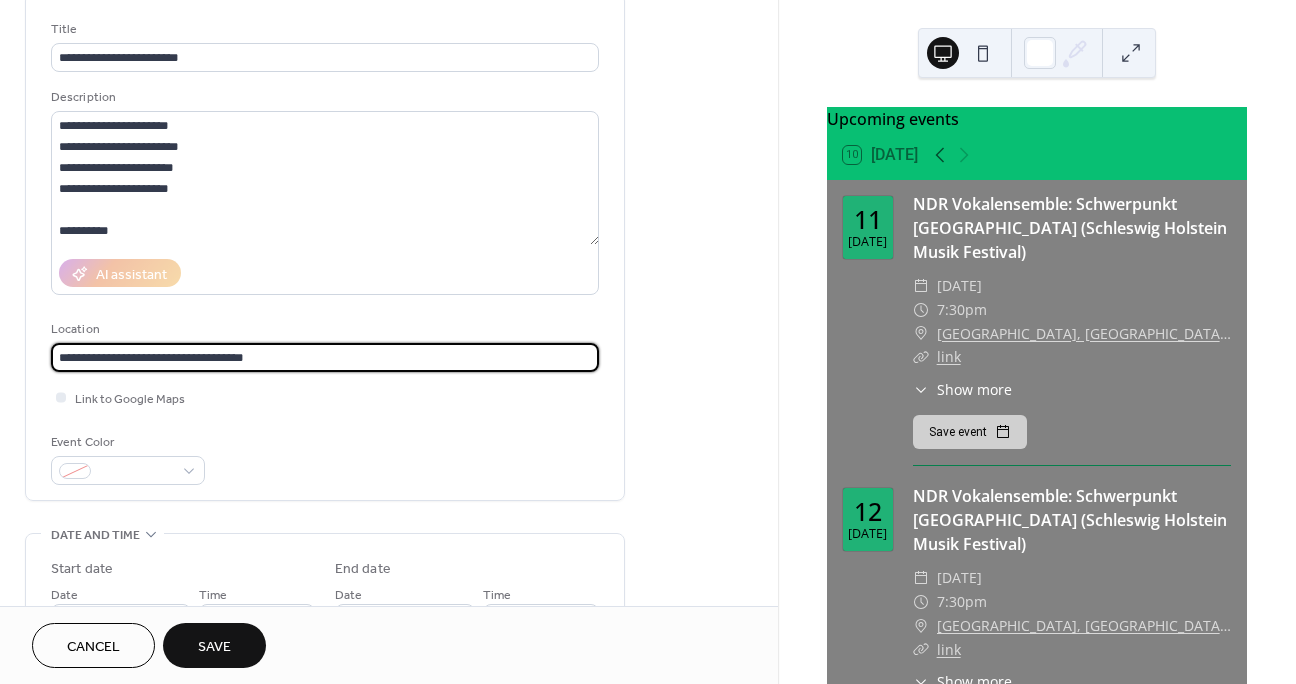 click on "**********" at bounding box center (325, 357) 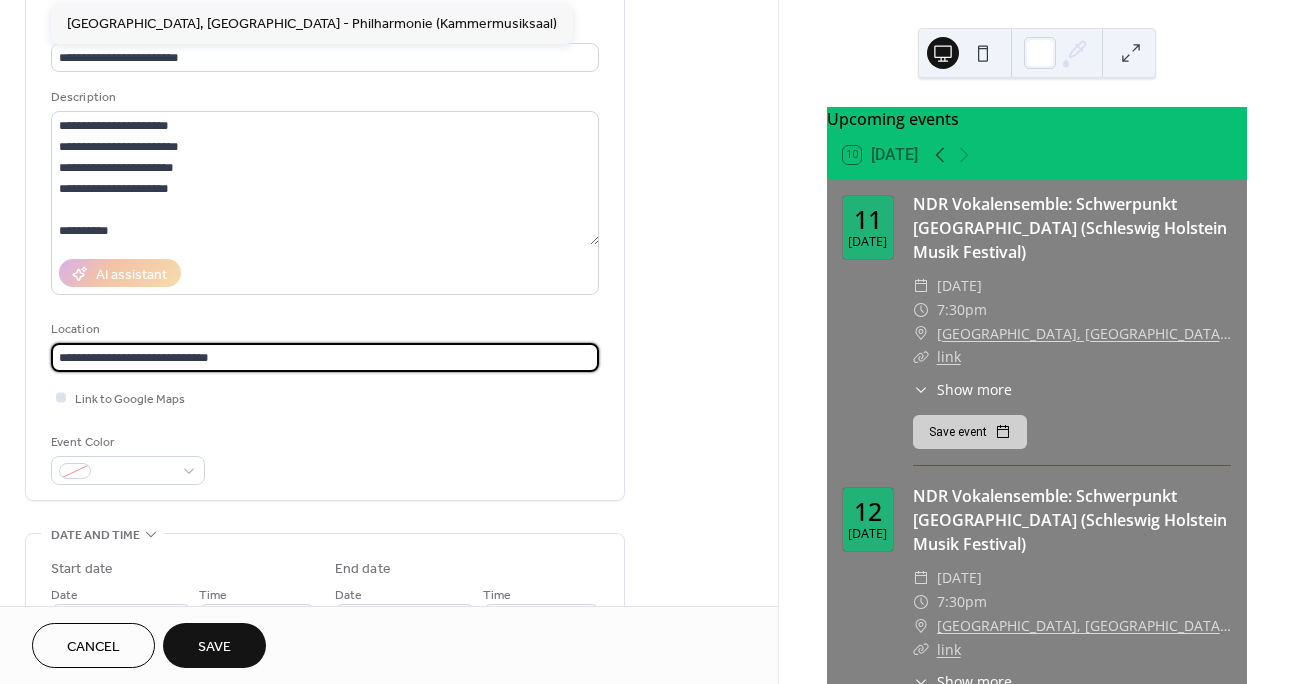 type on "**********" 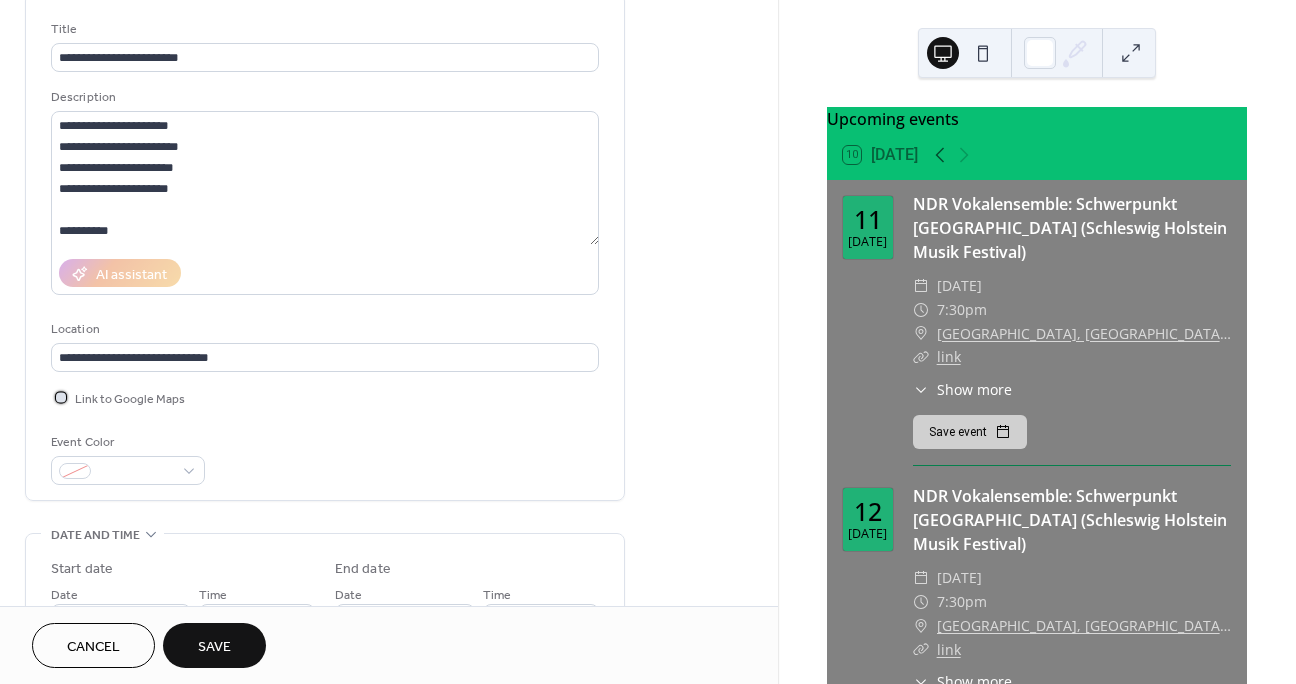 click at bounding box center (61, 397) 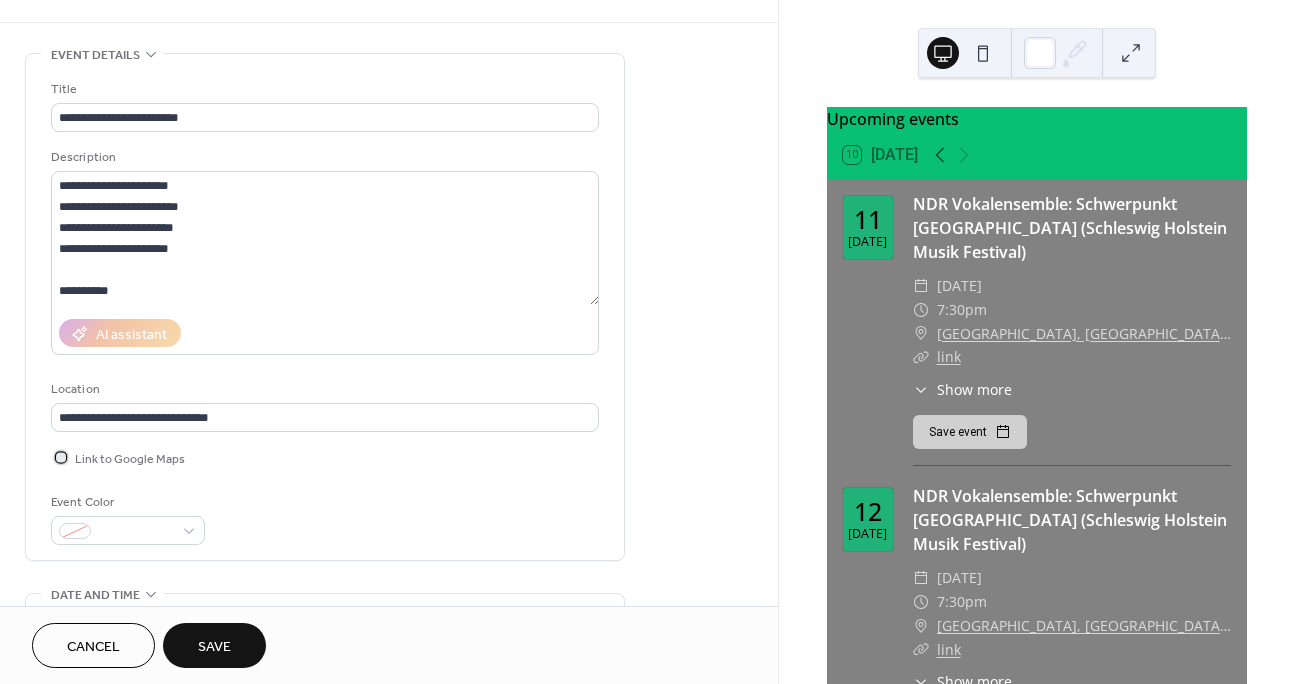 scroll, scrollTop: 0, scrollLeft: 0, axis: both 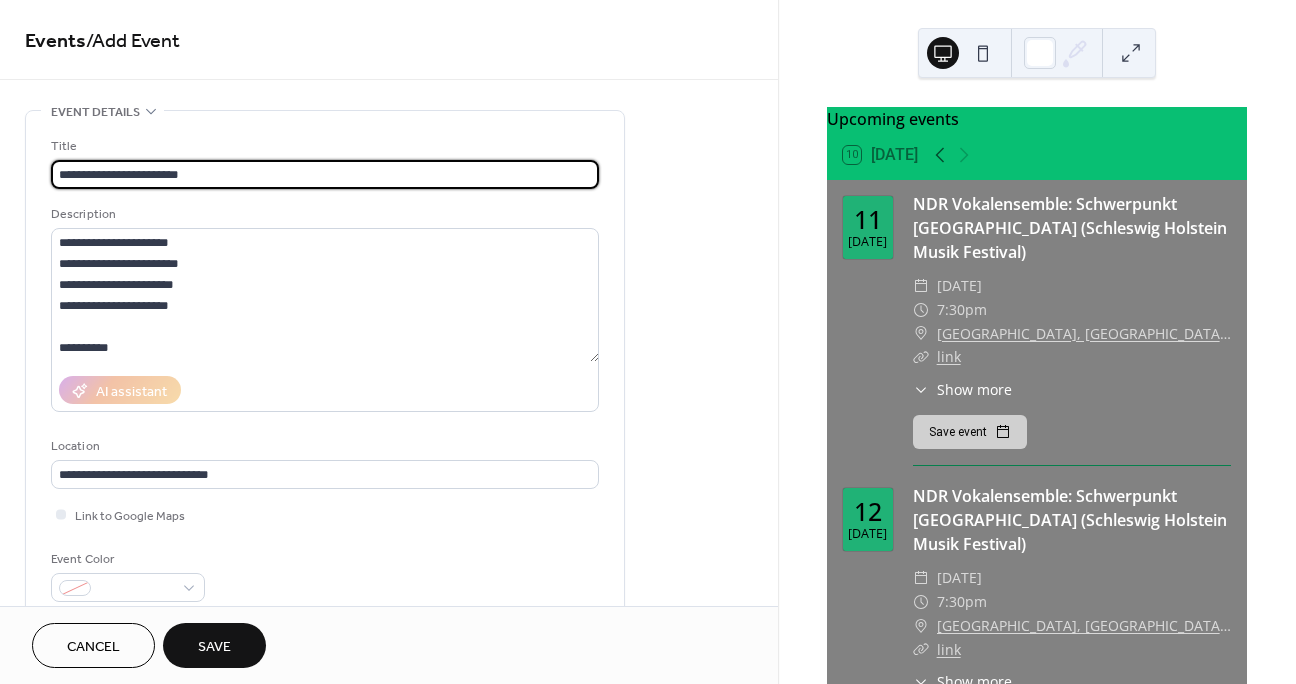 click on "**********" at bounding box center [325, 174] 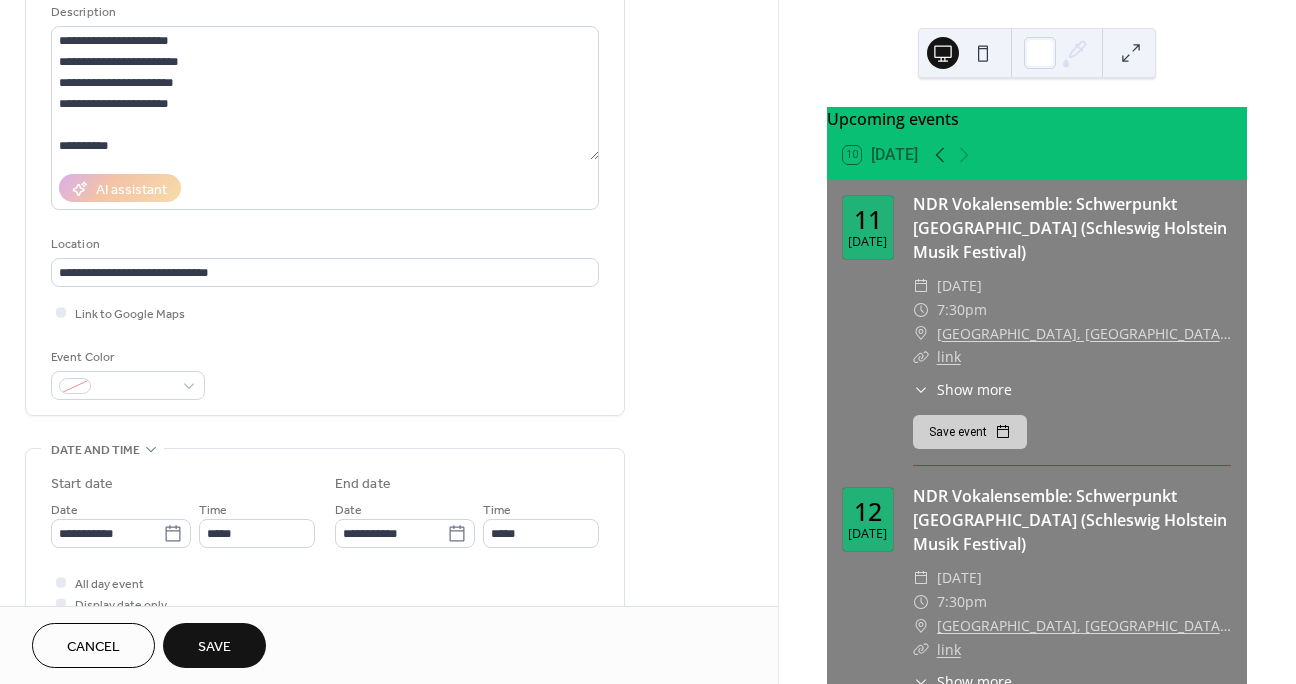 scroll, scrollTop: 142, scrollLeft: 0, axis: vertical 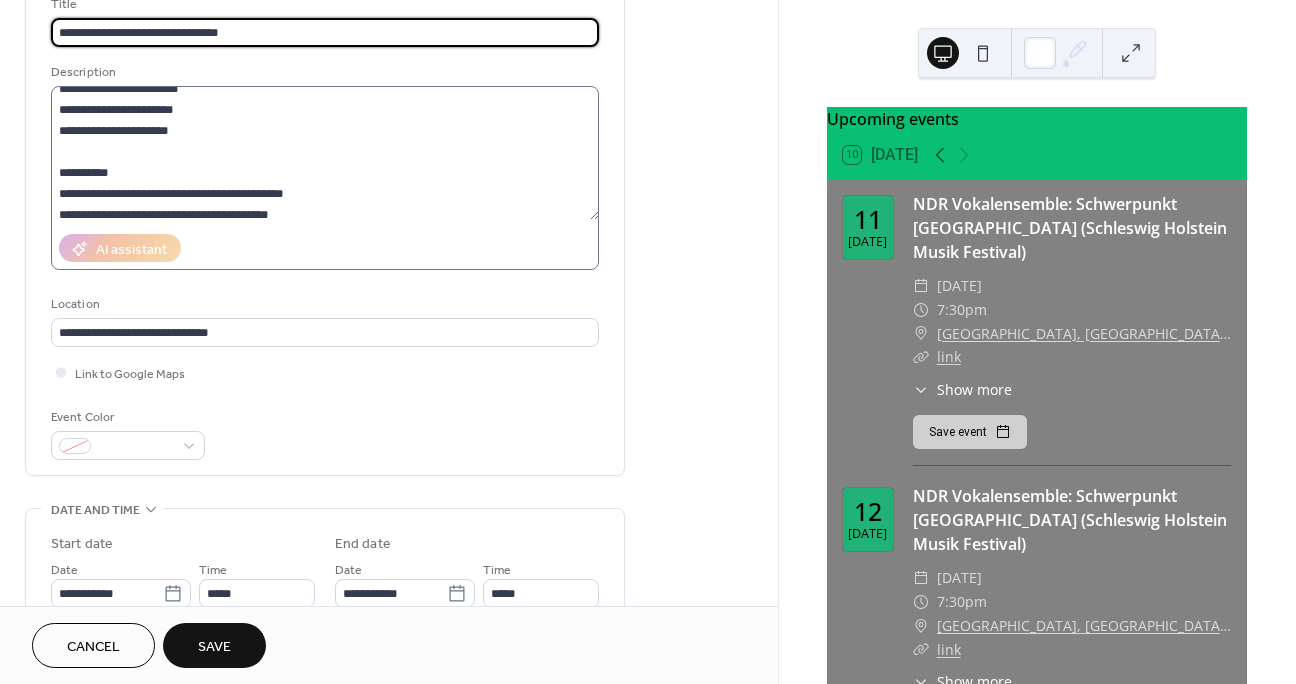type on "**********" 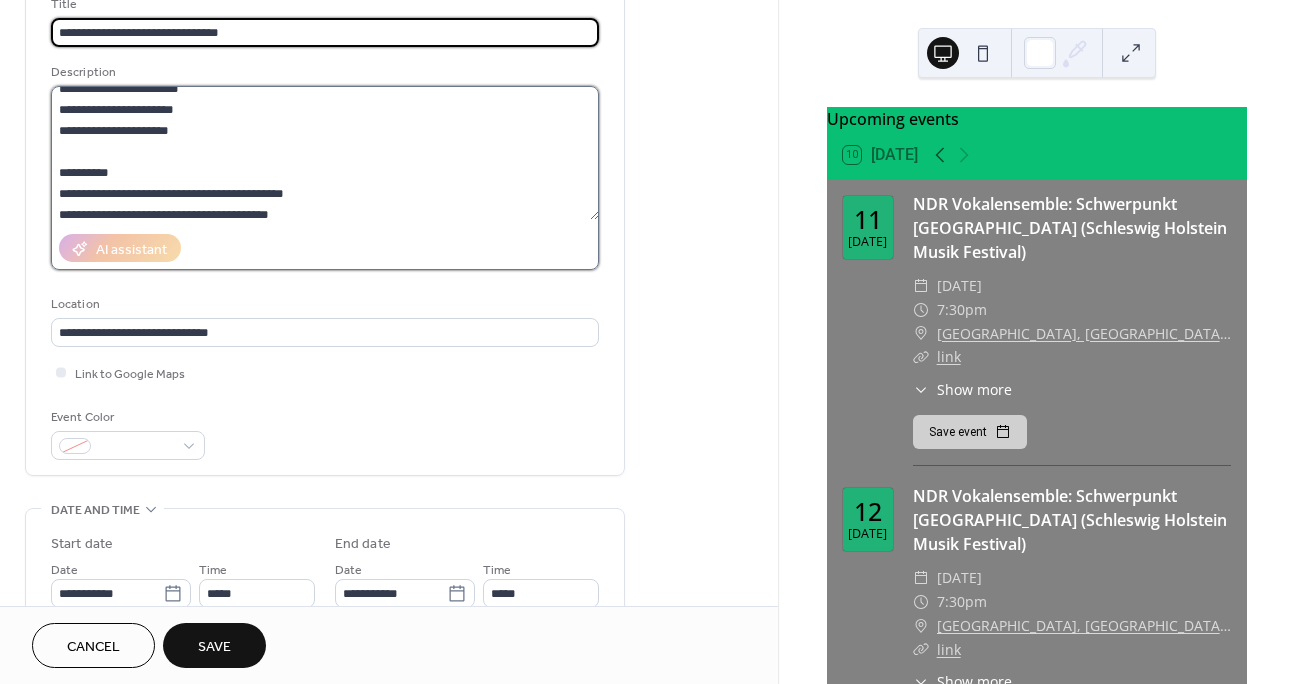 click on "**********" at bounding box center [325, 153] 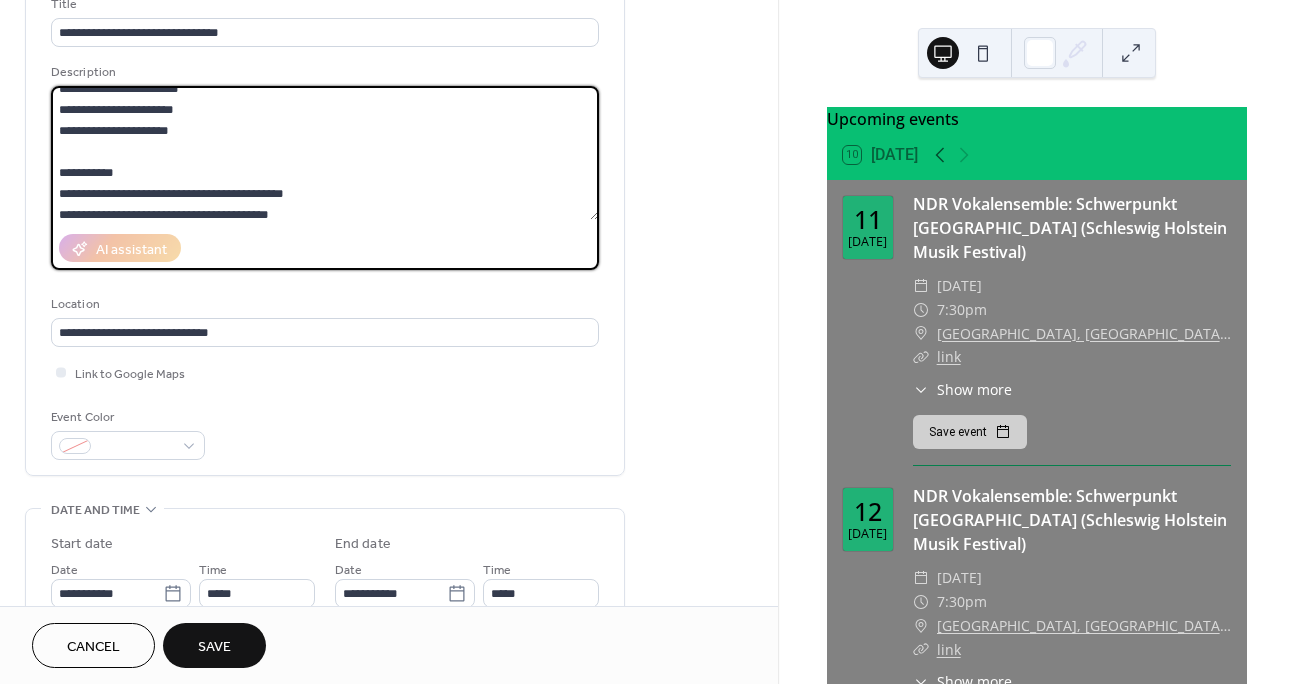 paste on "********" 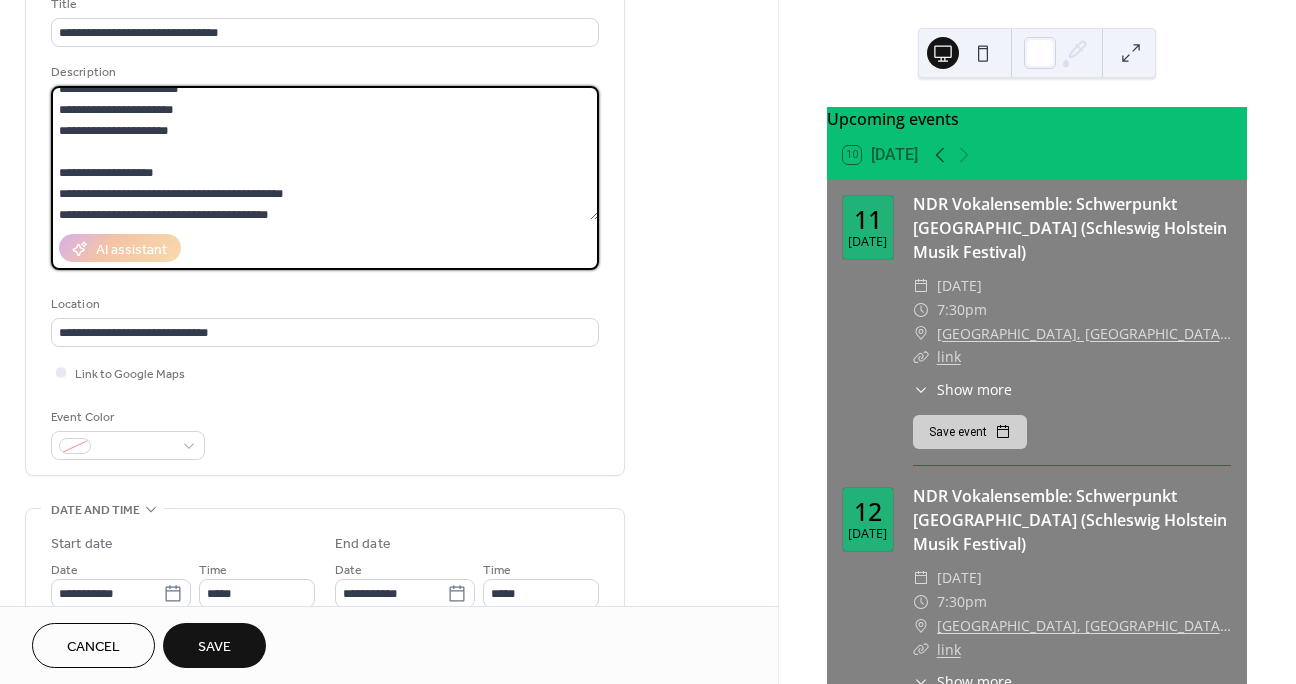 type on "**********" 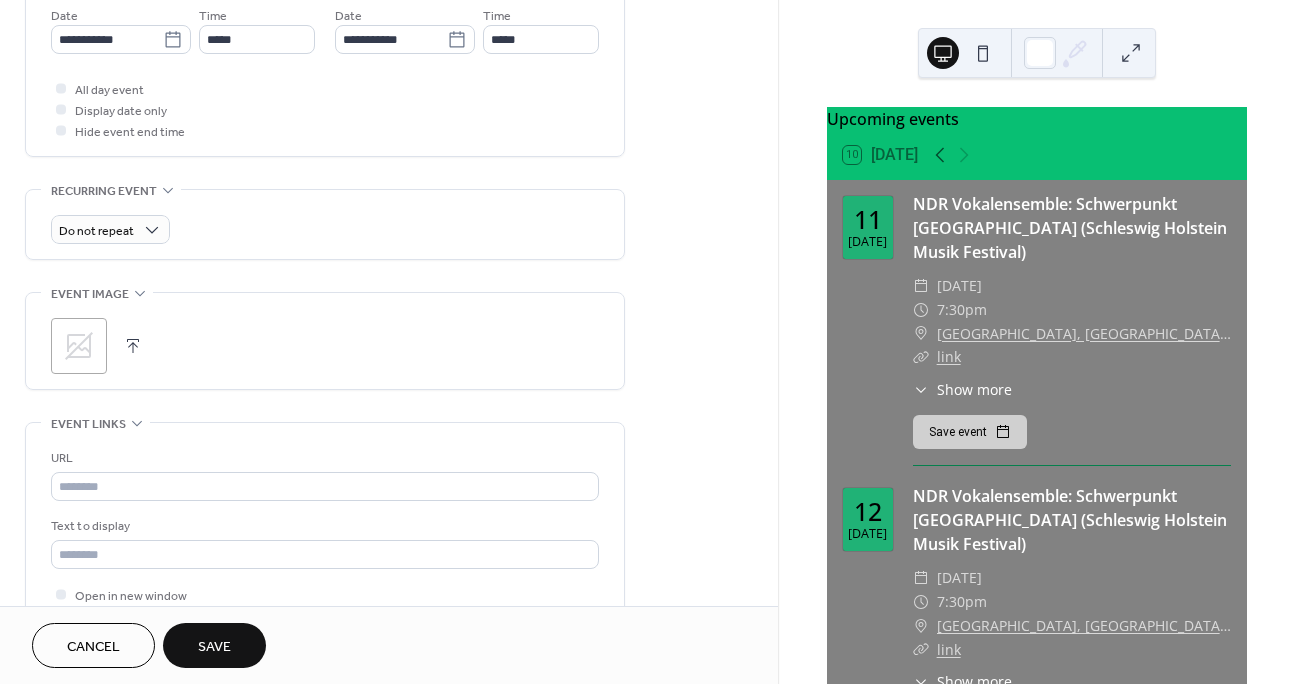 scroll, scrollTop: 733, scrollLeft: 0, axis: vertical 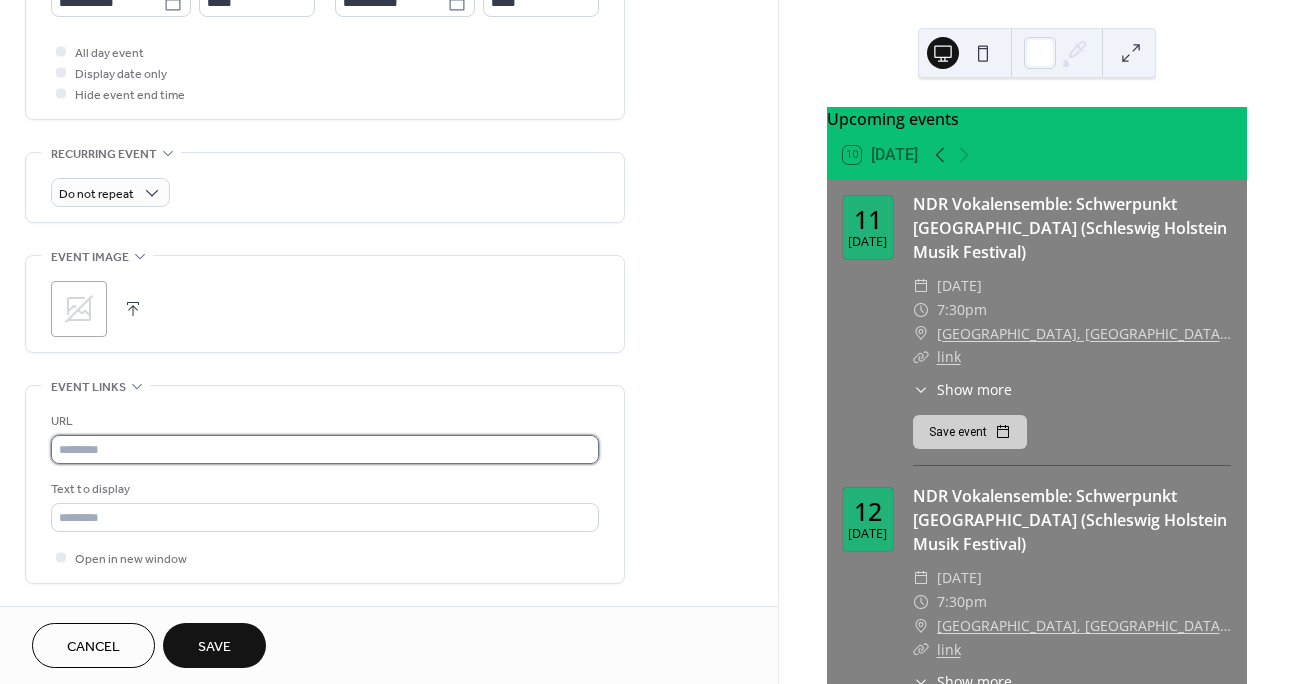 click at bounding box center [325, 449] 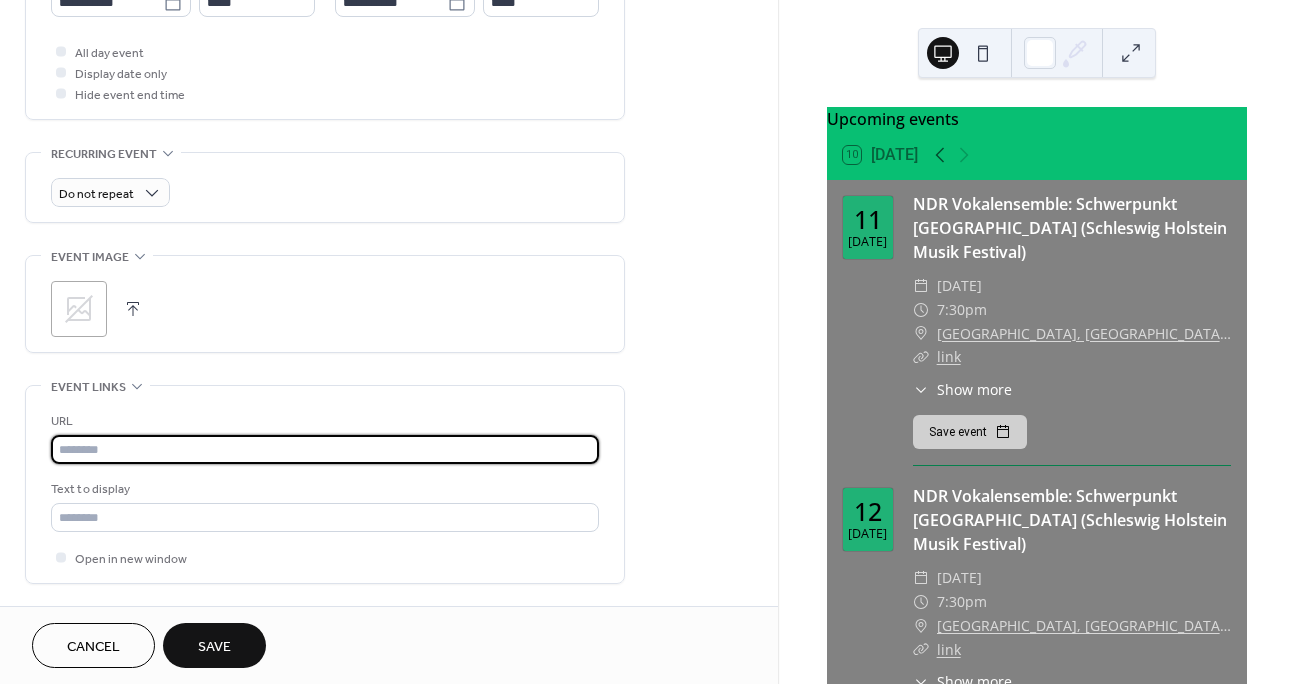 paste on "**********" 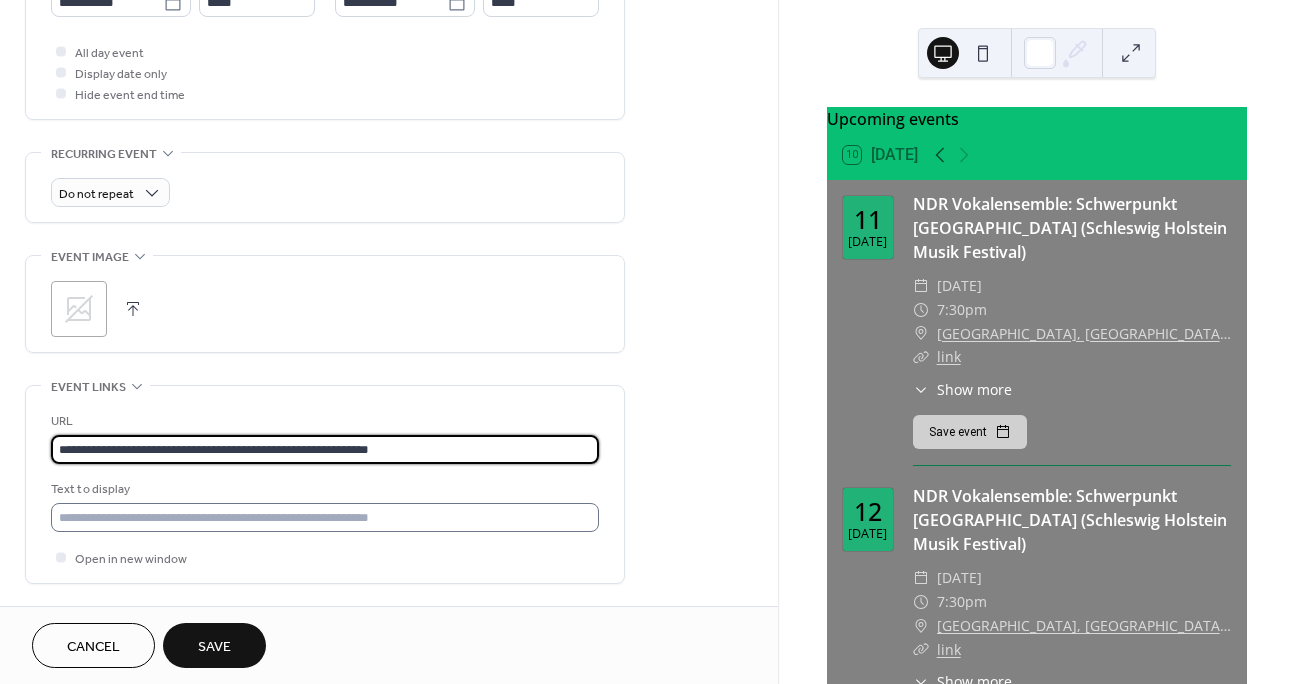 type on "**********" 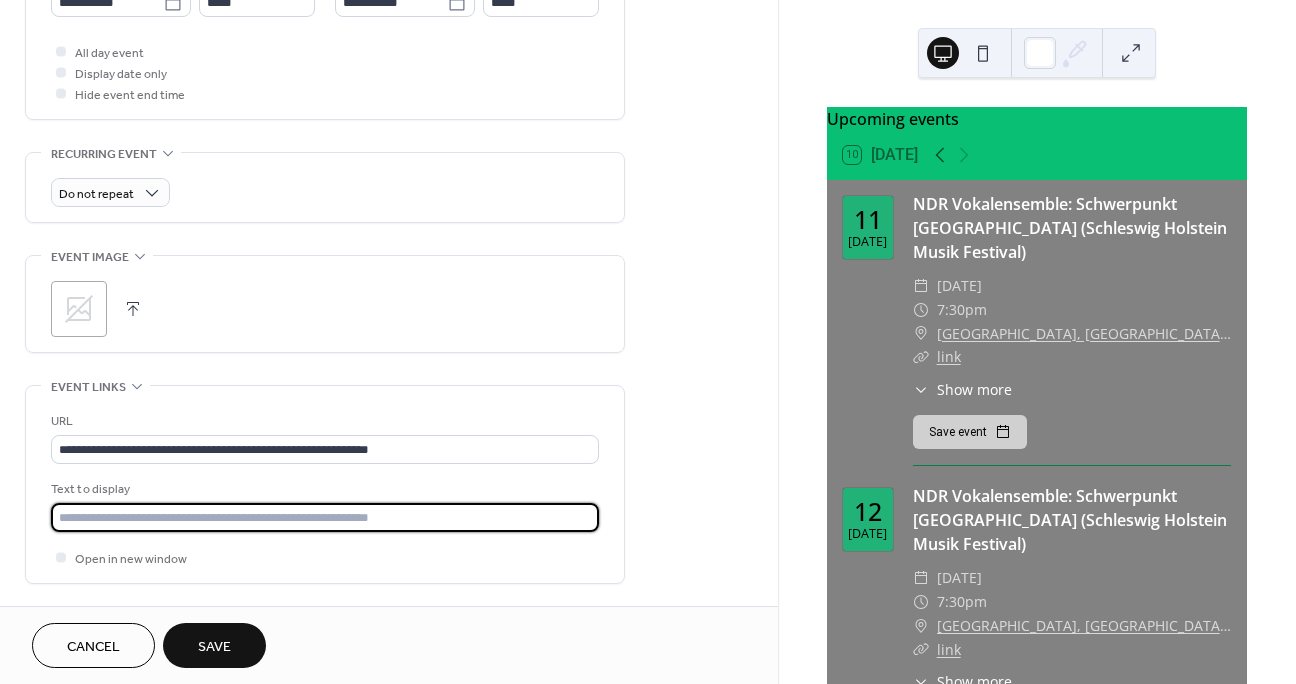 click at bounding box center (325, 517) 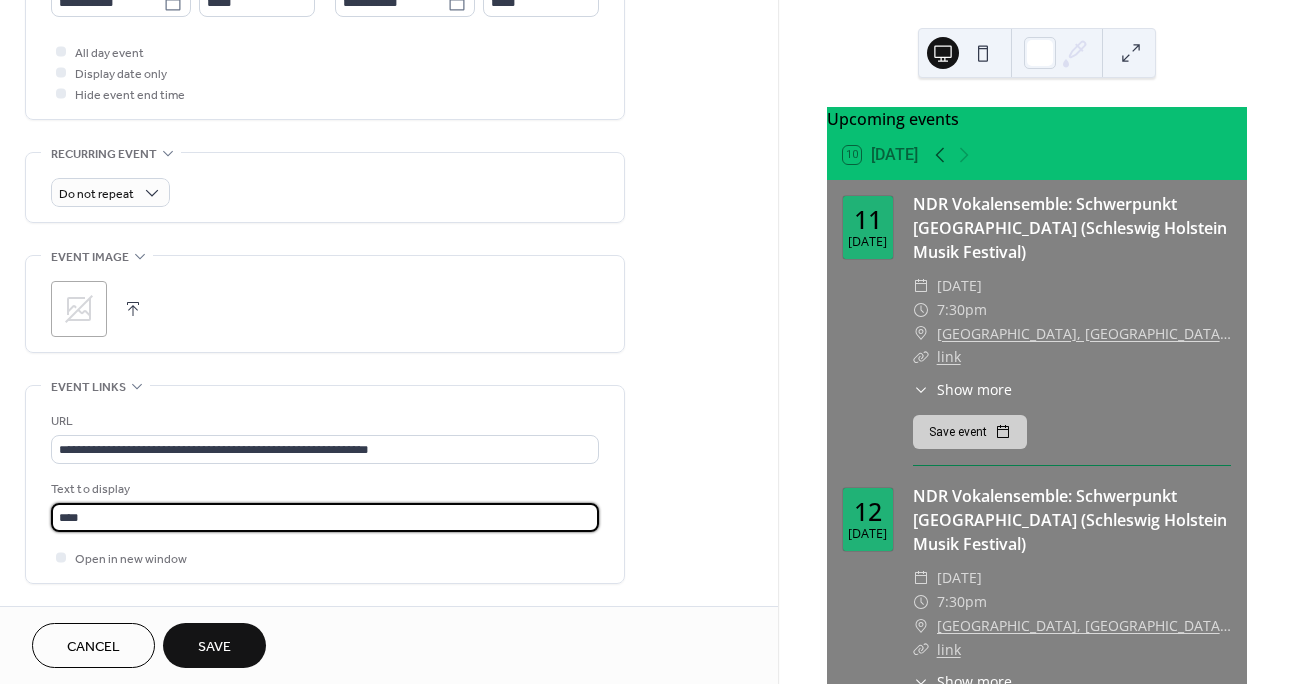 type on "****" 